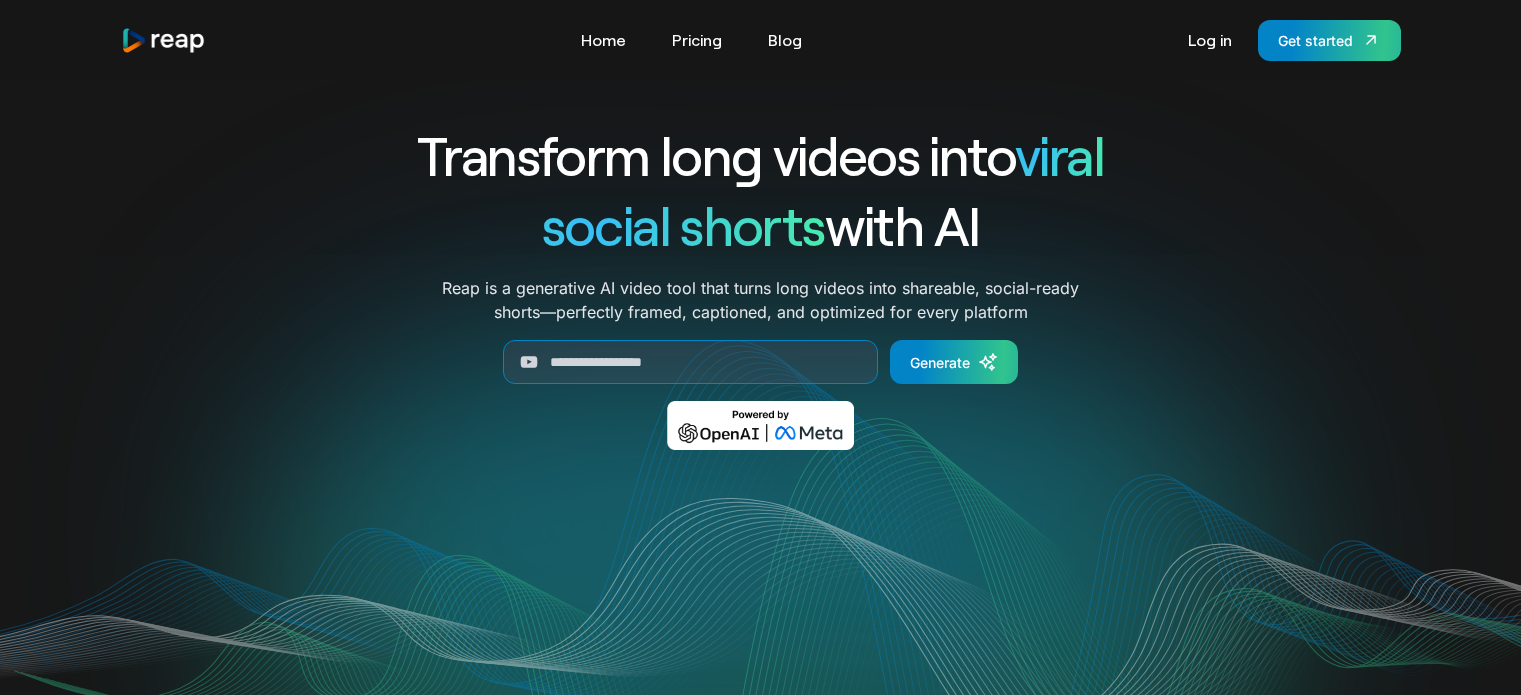 scroll, scrollTop: 0, scrollLeft: 0, axis: both 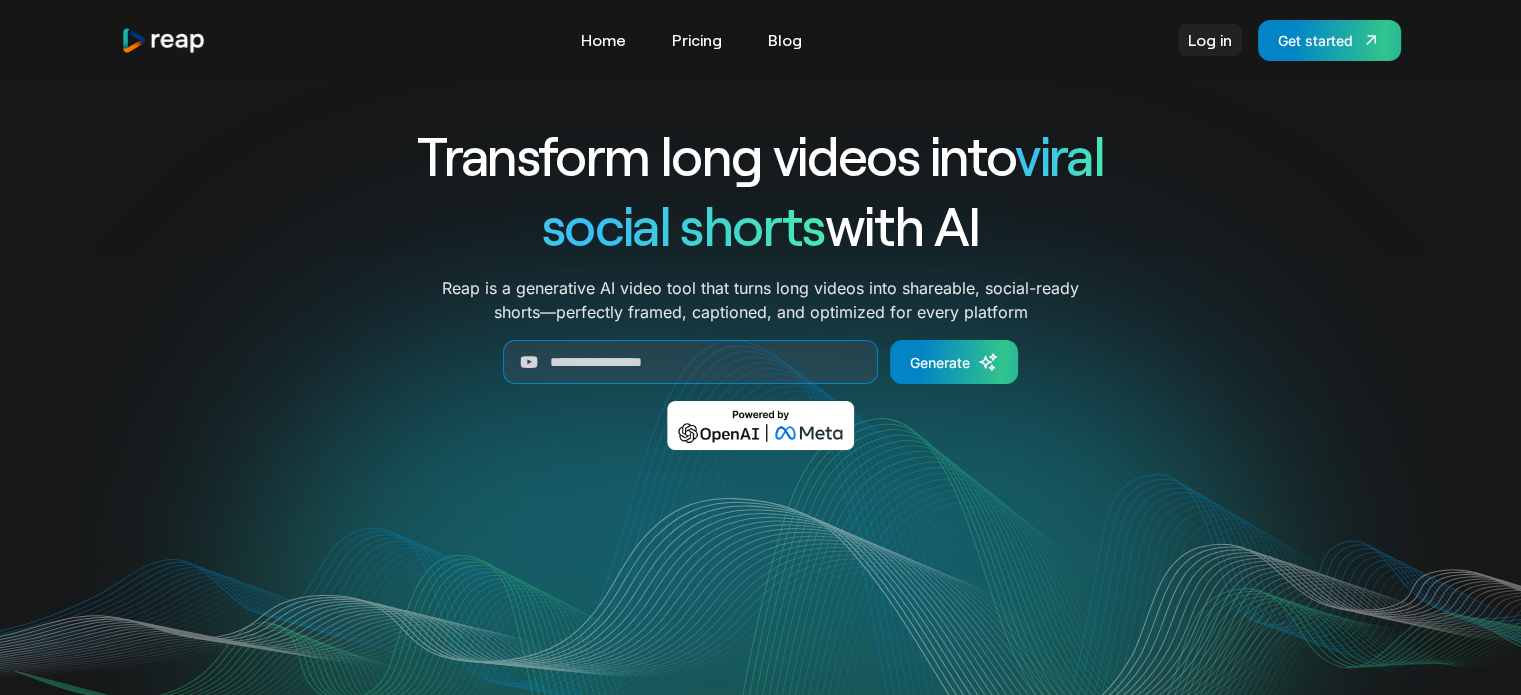 click on "Log in" at bounding box center [1210, 40] 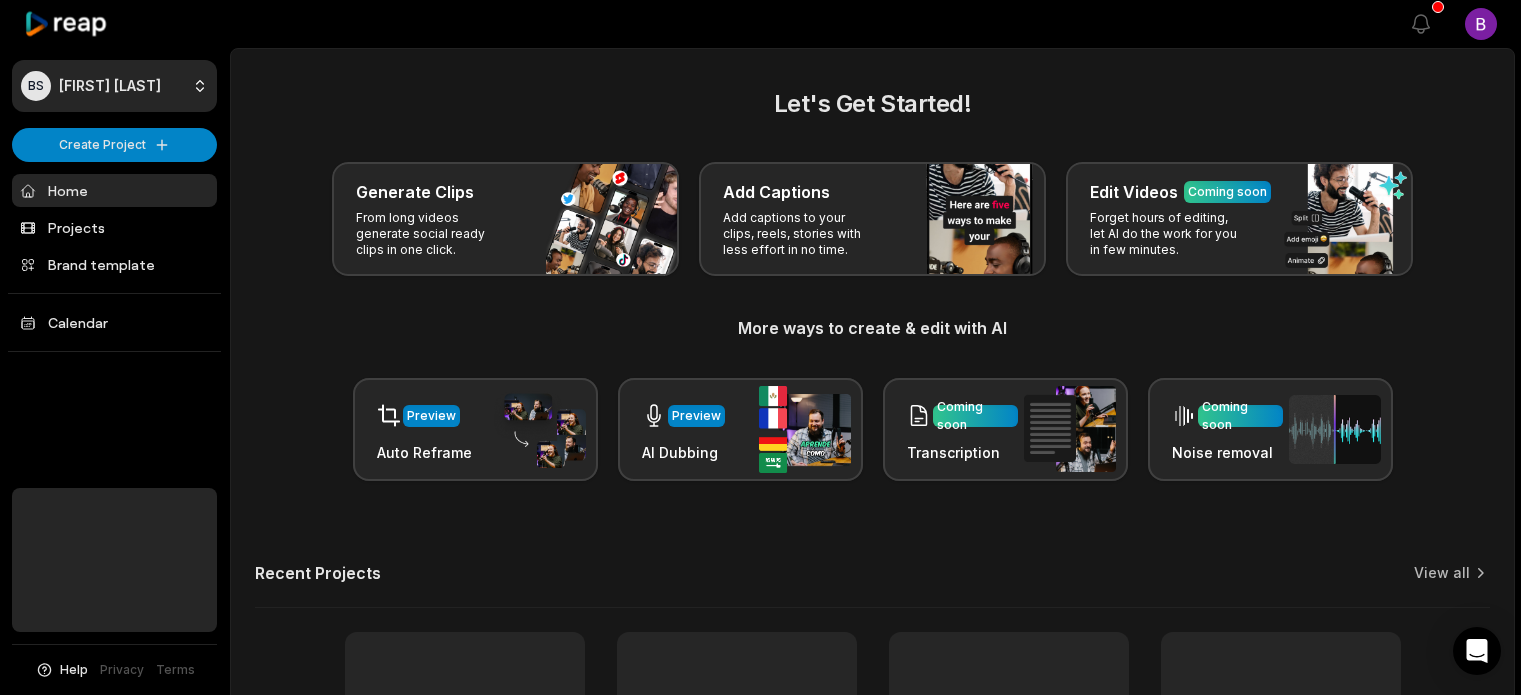scroll, scrollTop: 0, scrollLeft: 0, axis: both 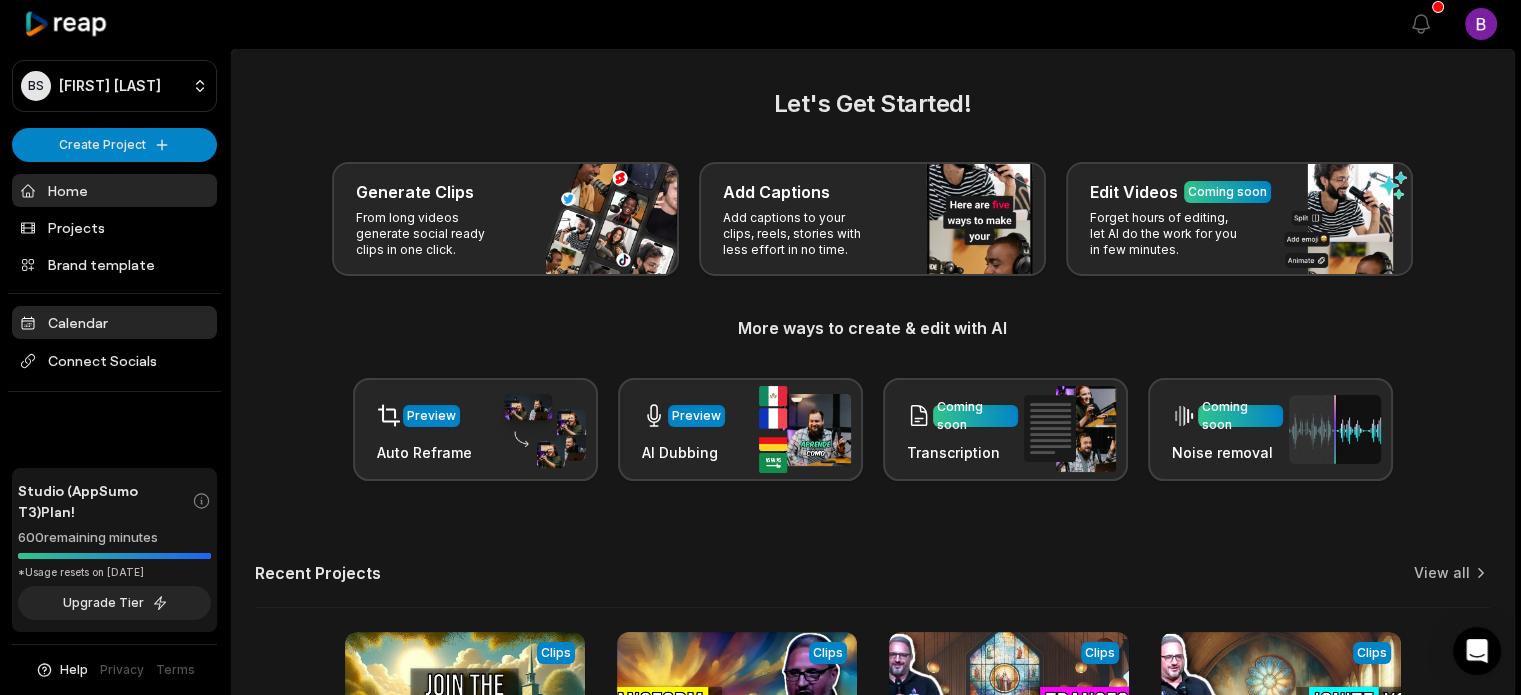 click on "Calendar" at bounding box center (114, 322) 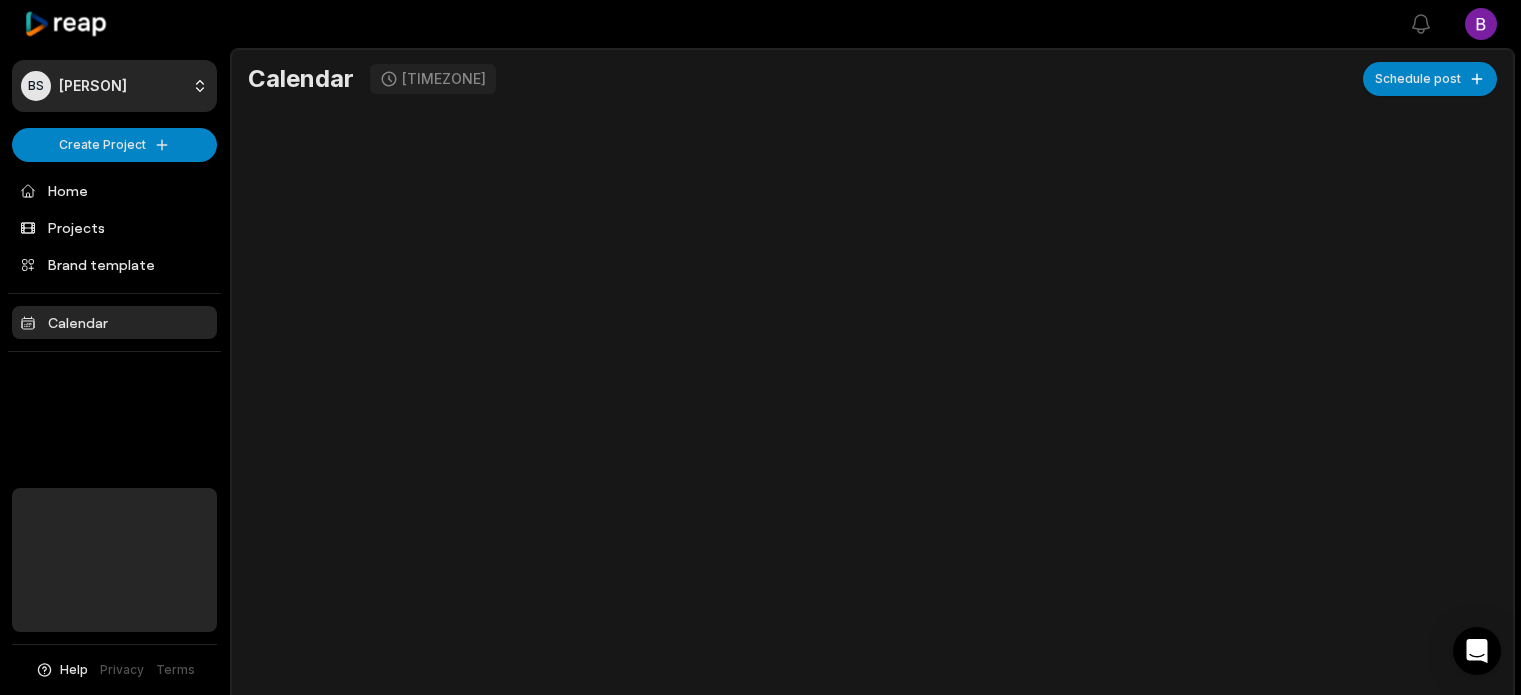 scroll, scrollTop: 0, scrollLeft: 0, axis: both 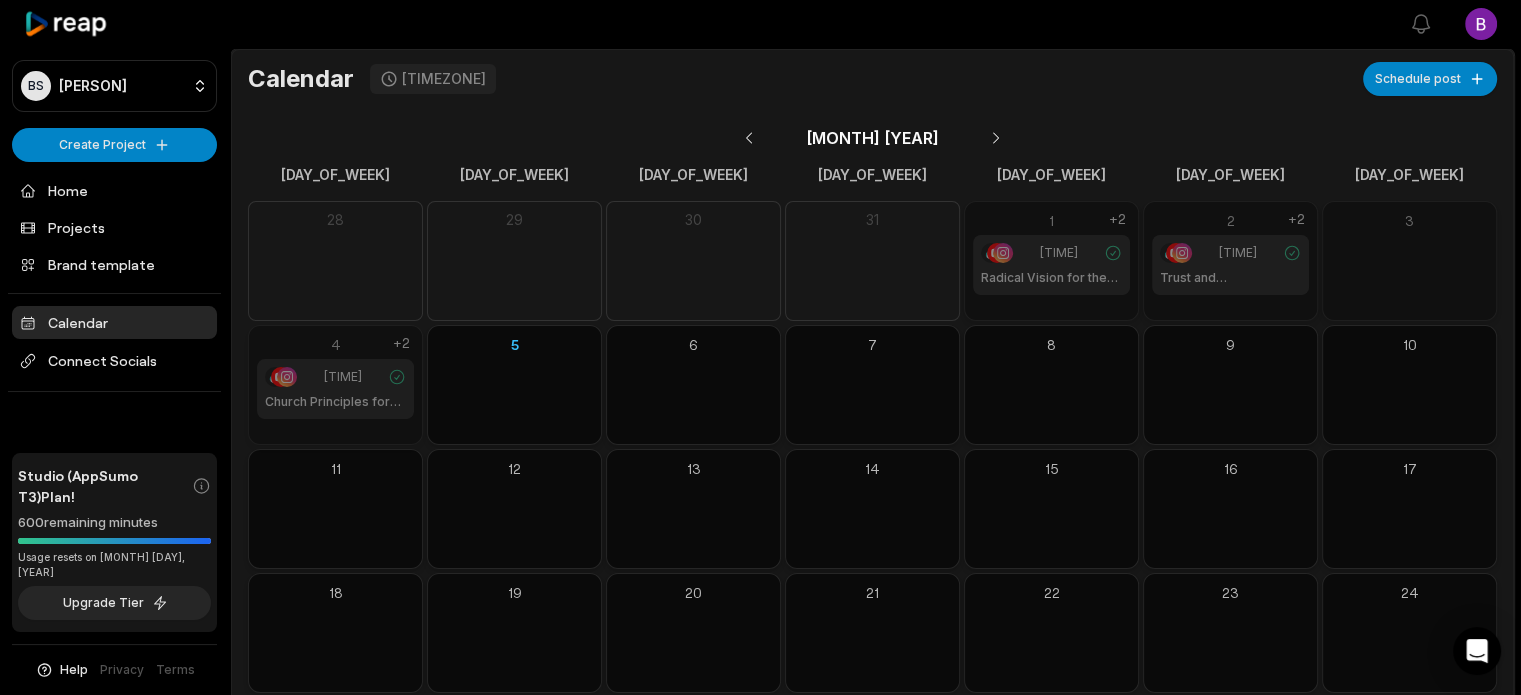 click 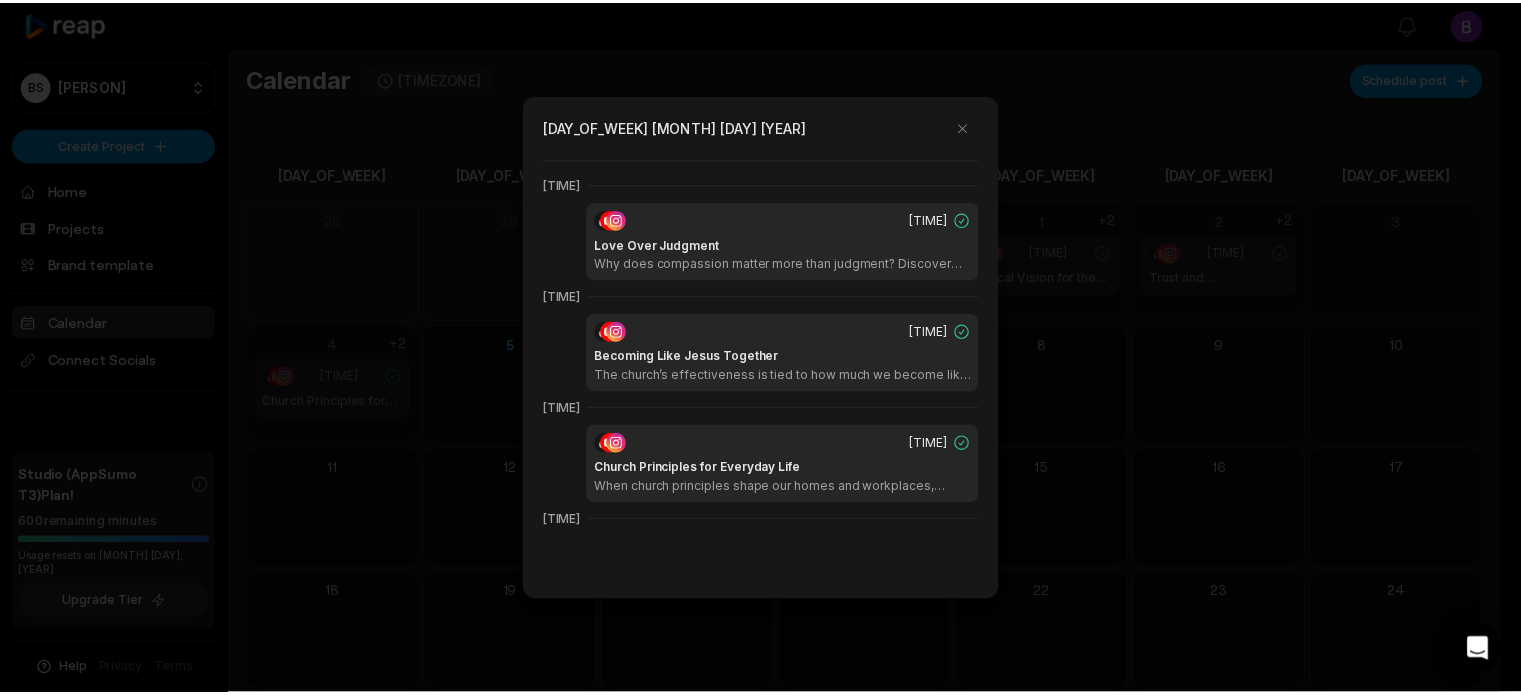 scroll, scrollTop: 1568, scrollLeft: 0, axis: vertical 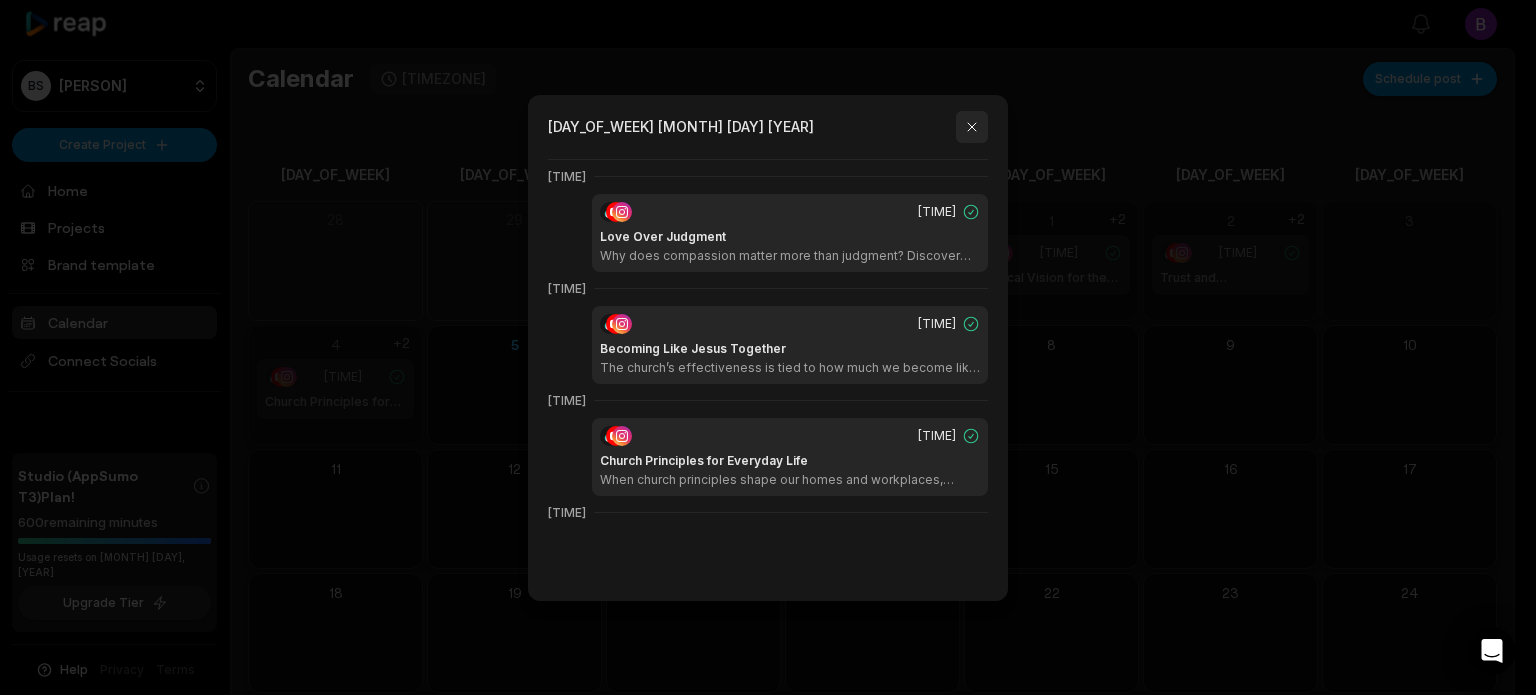 click at bounding box center (972, 127) 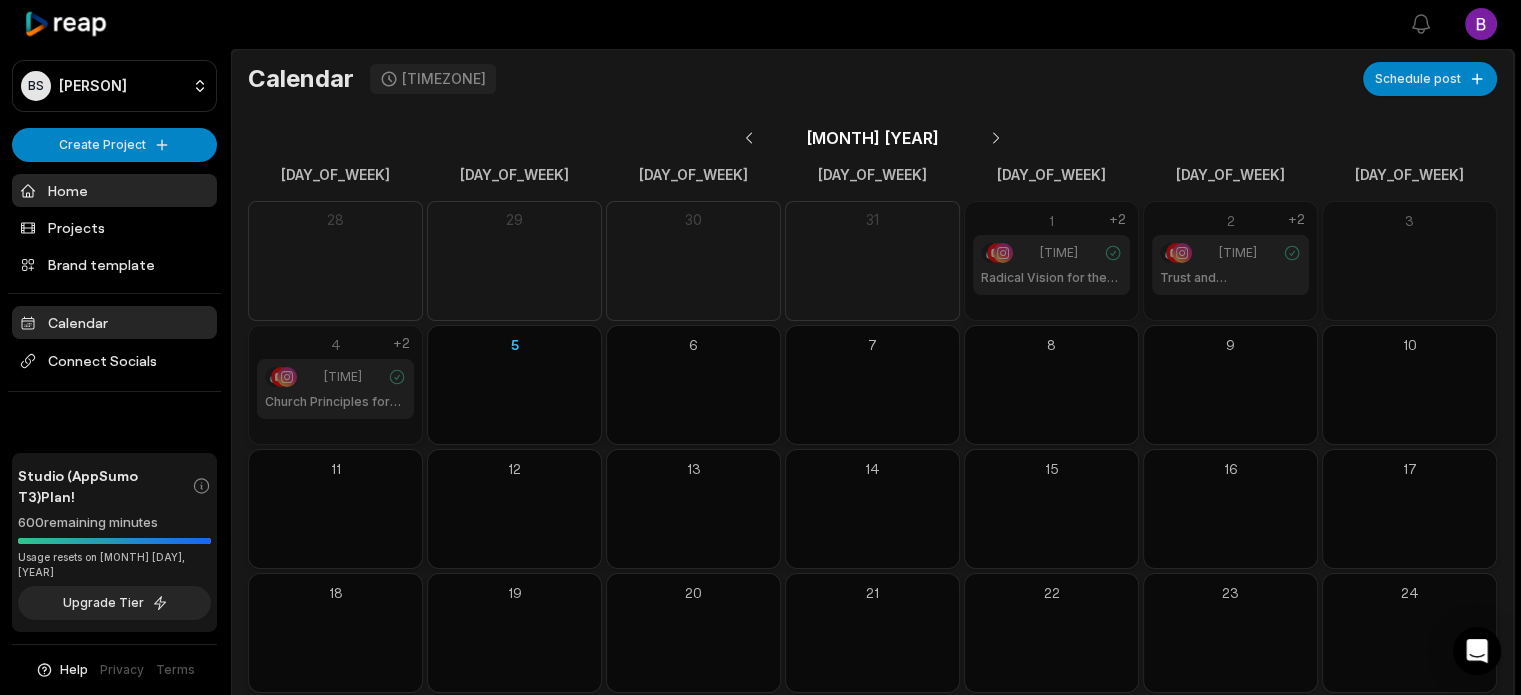 click on "Home" at bounding box center (114, 190) 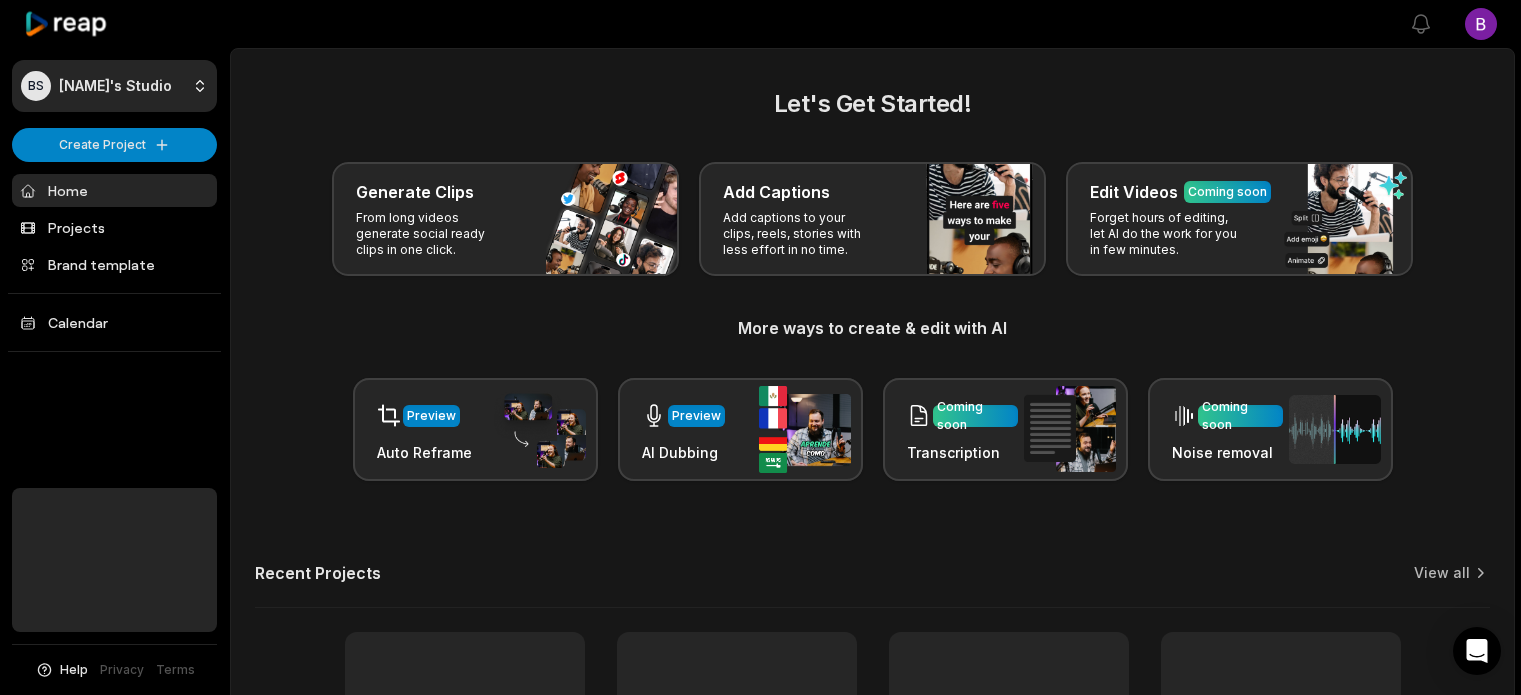 scroll, scrollTop: 0, scrollLeft: 0, axis: both 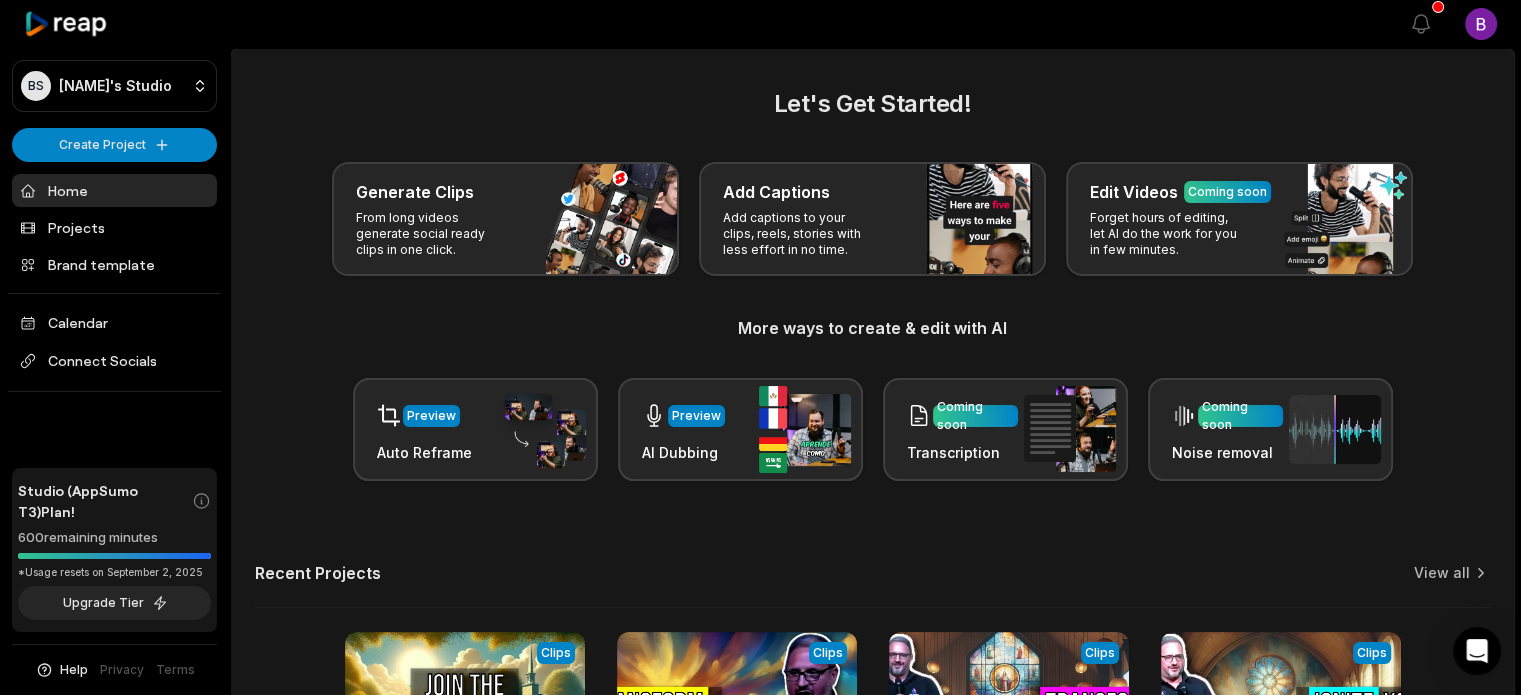 click at bounding box center (465, 763) 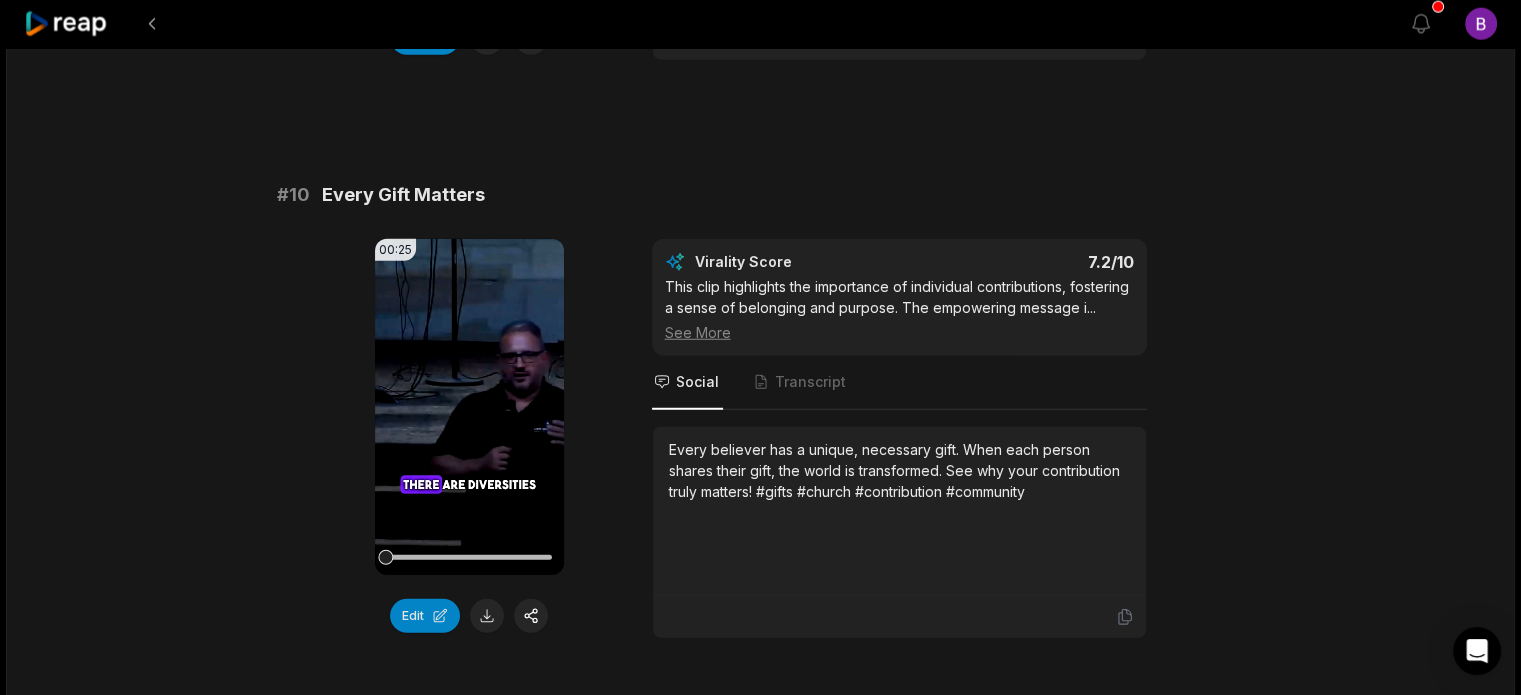 scroll, scrollTop: 5417, scrollLeft: 0, axis: vertical 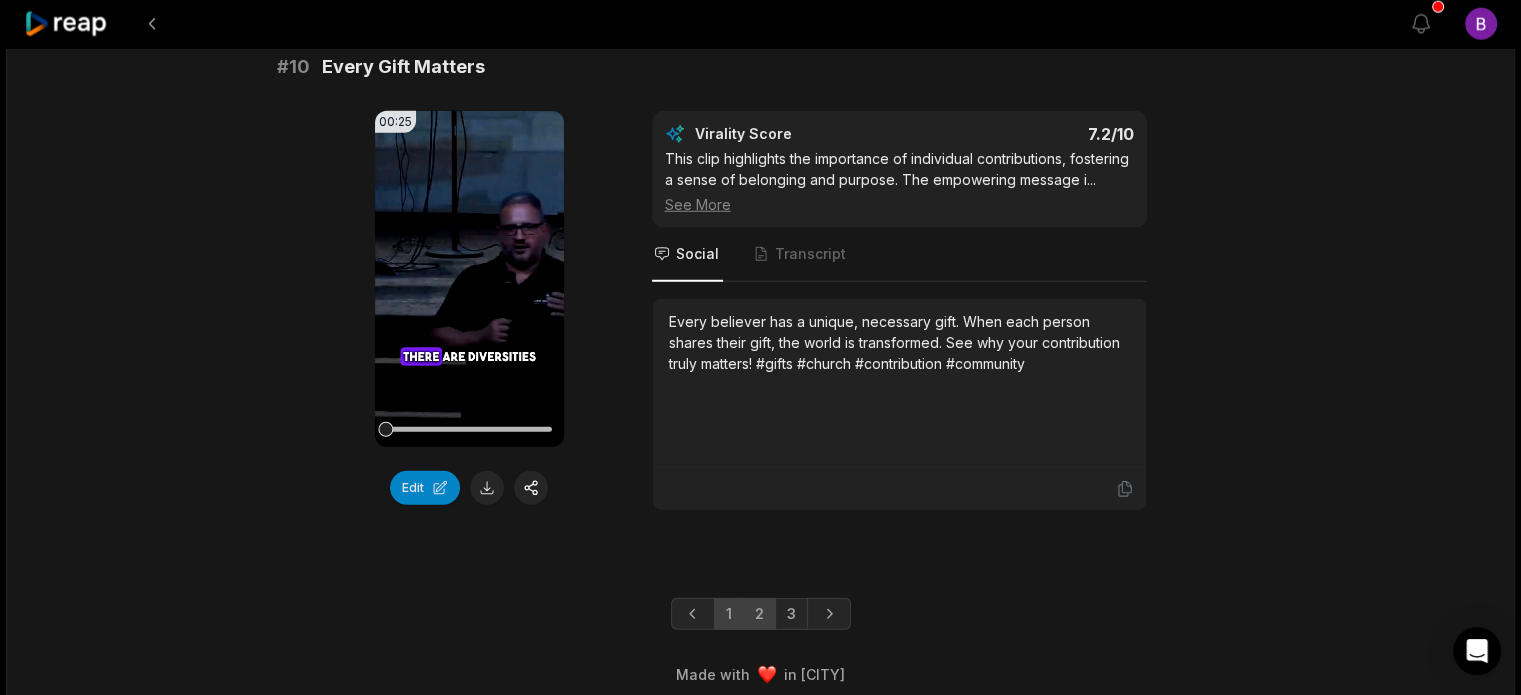 click on "2" at bounding box center (759, 614) 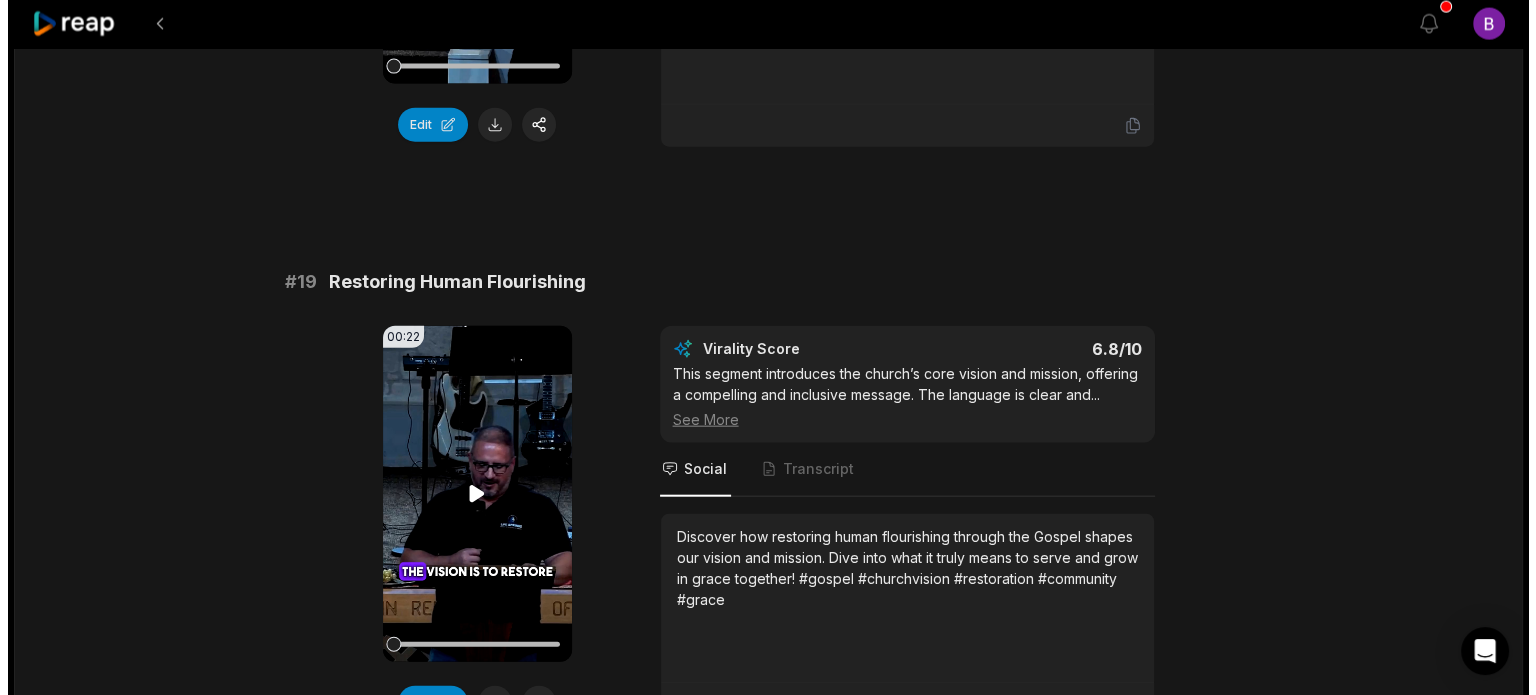 scroll, scrollTop: 4900, scrollLeft: 0, axis: vertical 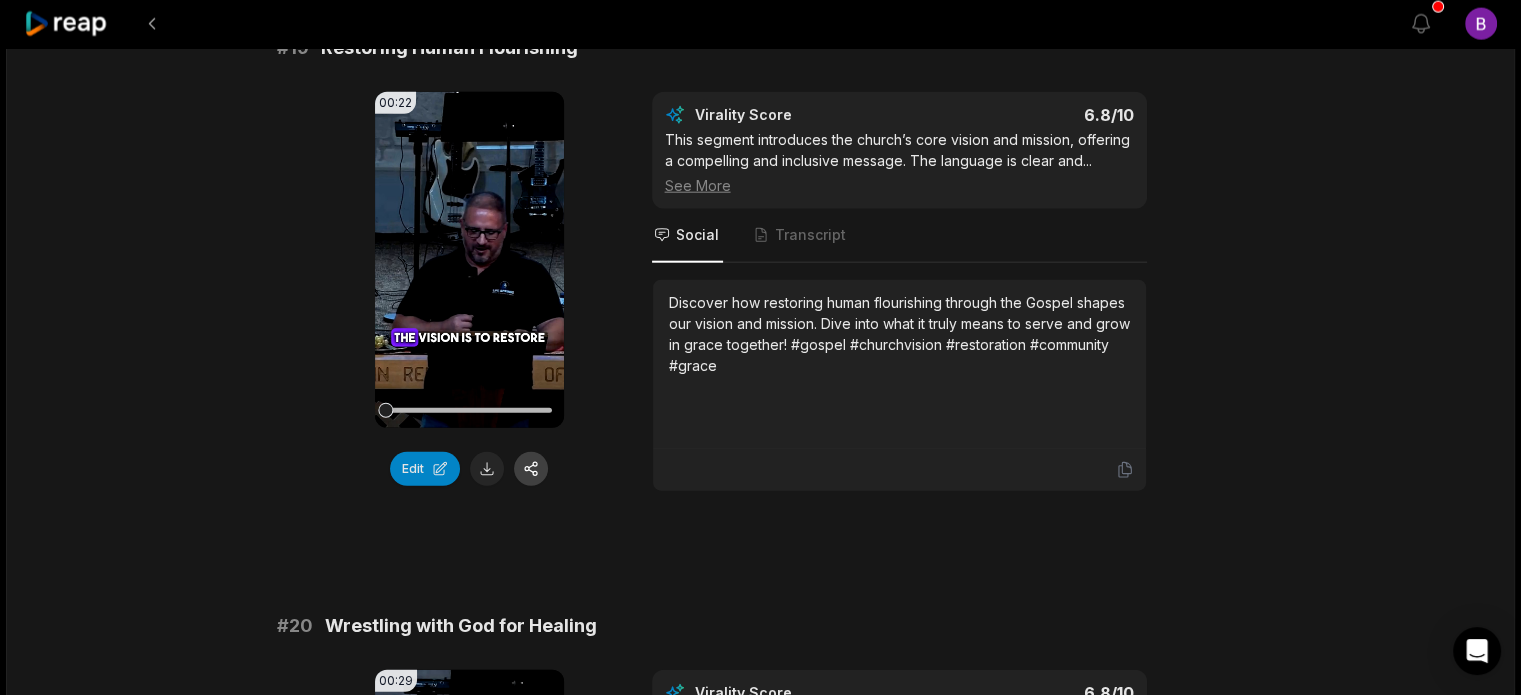 click at bounding box center (531, 469) 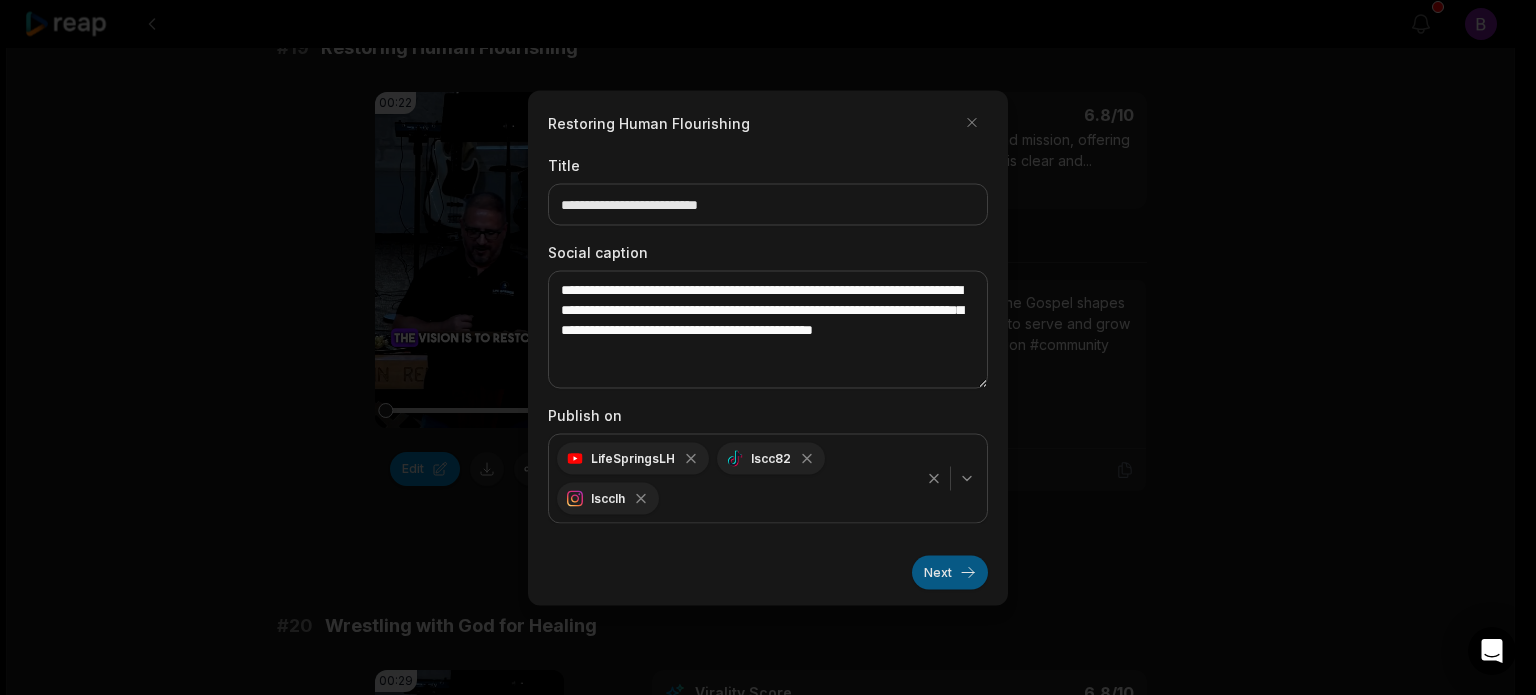 click on "Next" at bounding box center [950, 572] 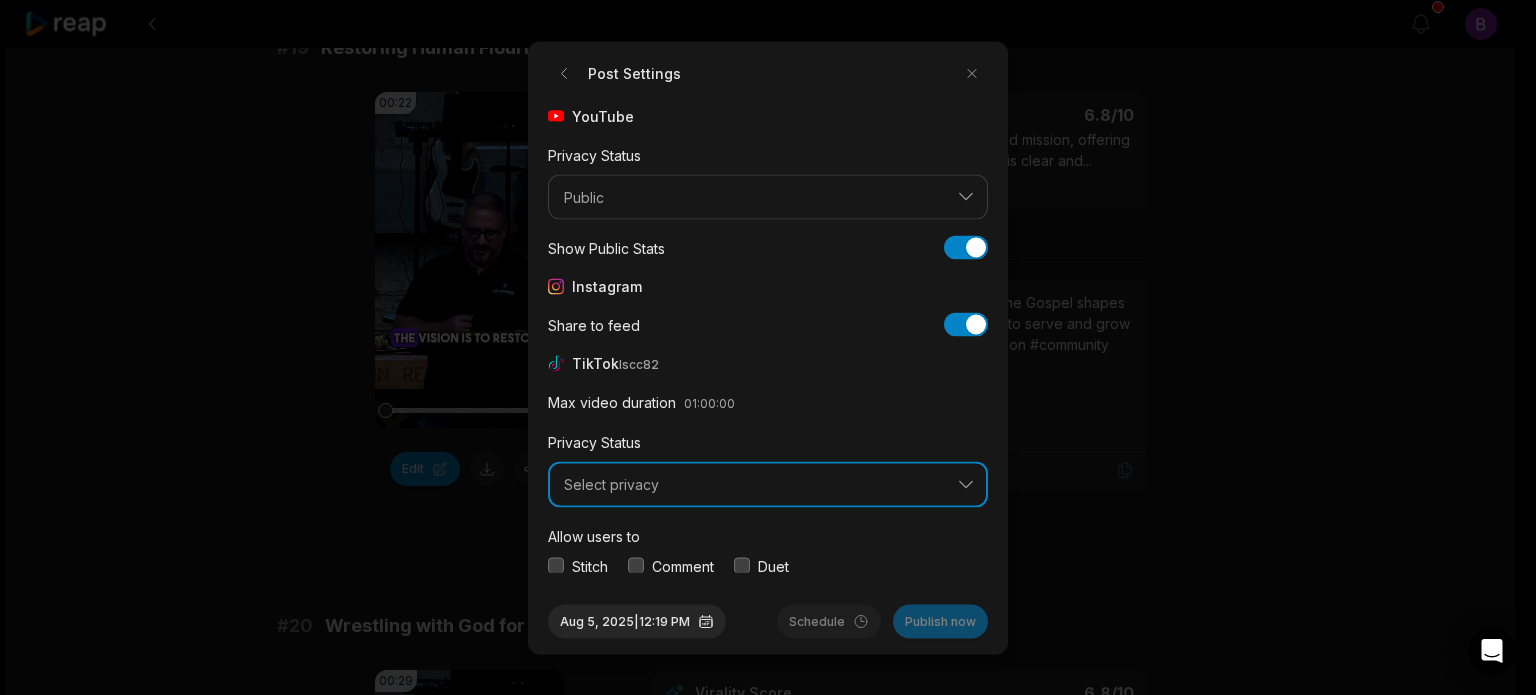 click on "Select privacy" at bounding box center [754, 485] 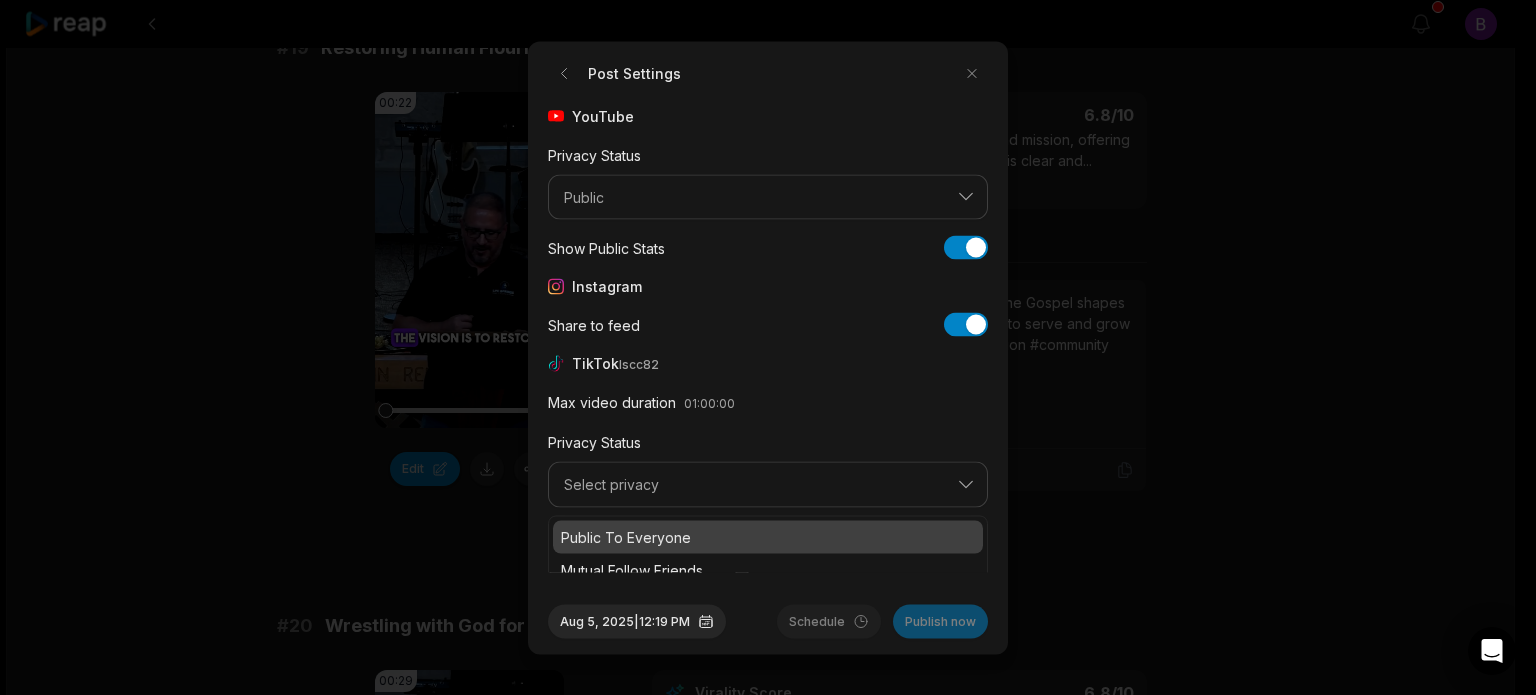 click on "Public To Everyone" at bounding box center [768, 536] 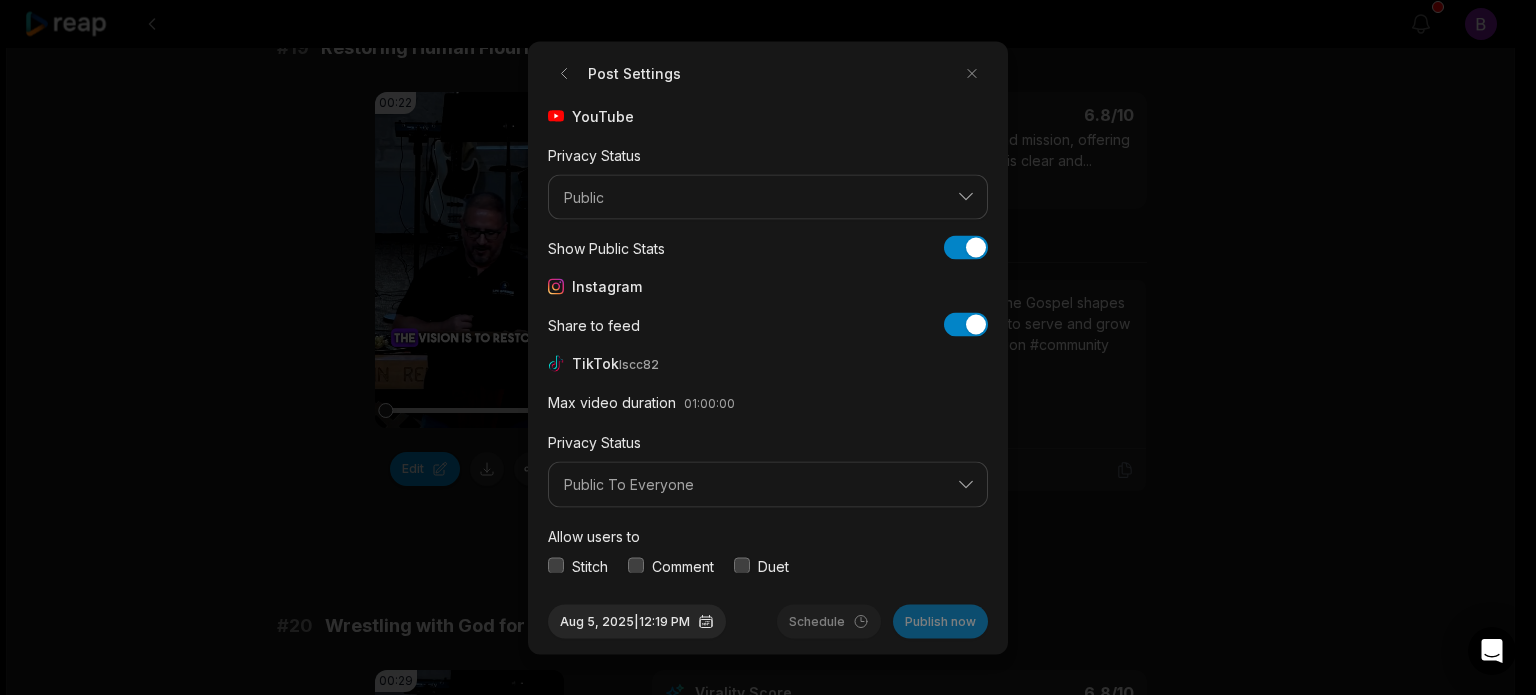 click on "Comment" at bounding box center [683, 565] 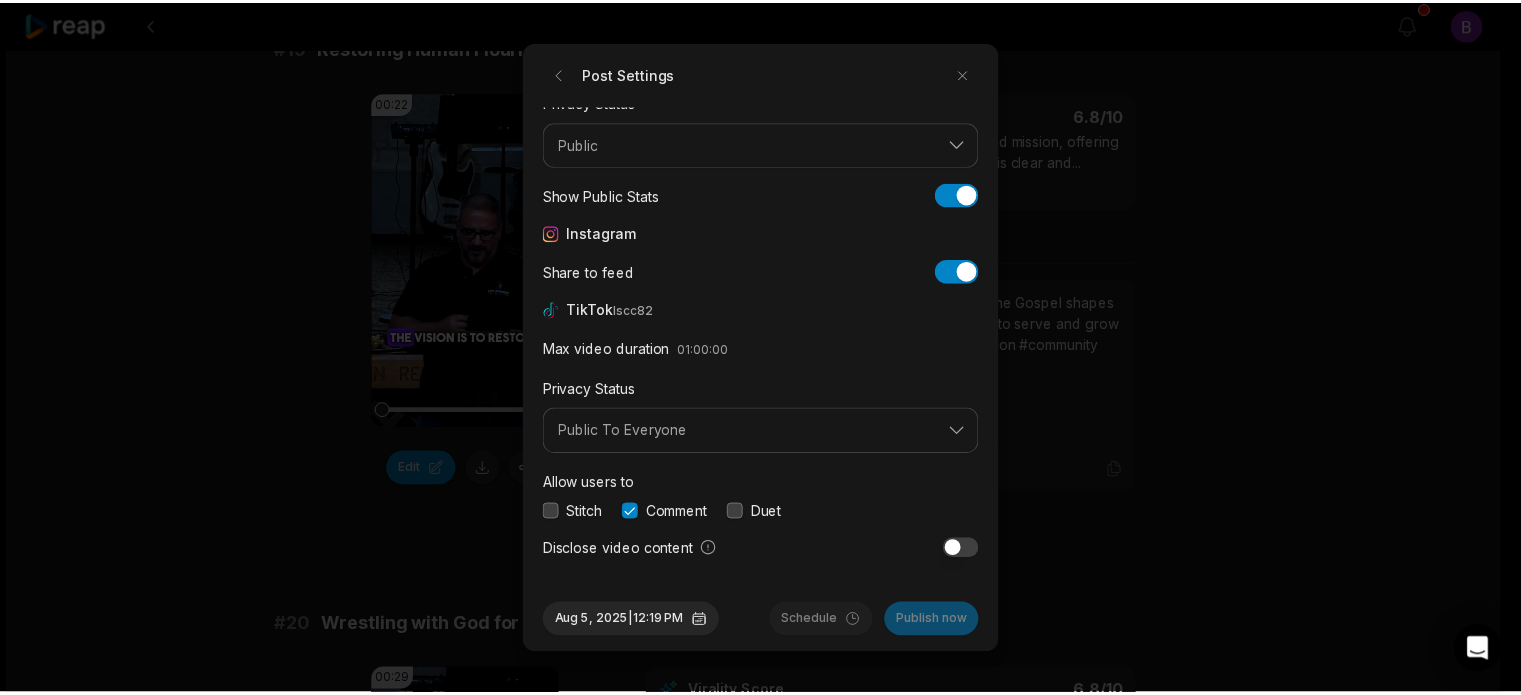scroll, scrollTop: 75, scrollLeft: 0, axis: vertical 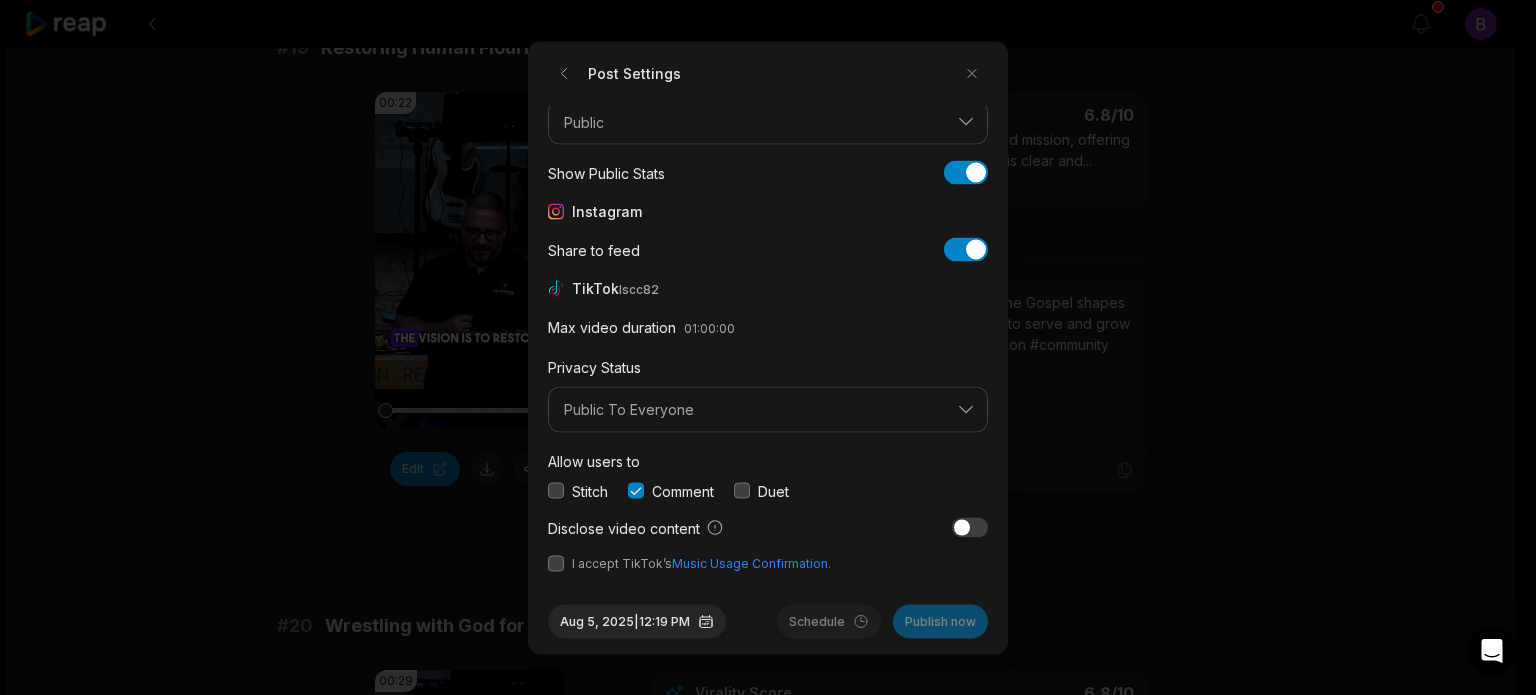 click at bounding box center [556, 563] 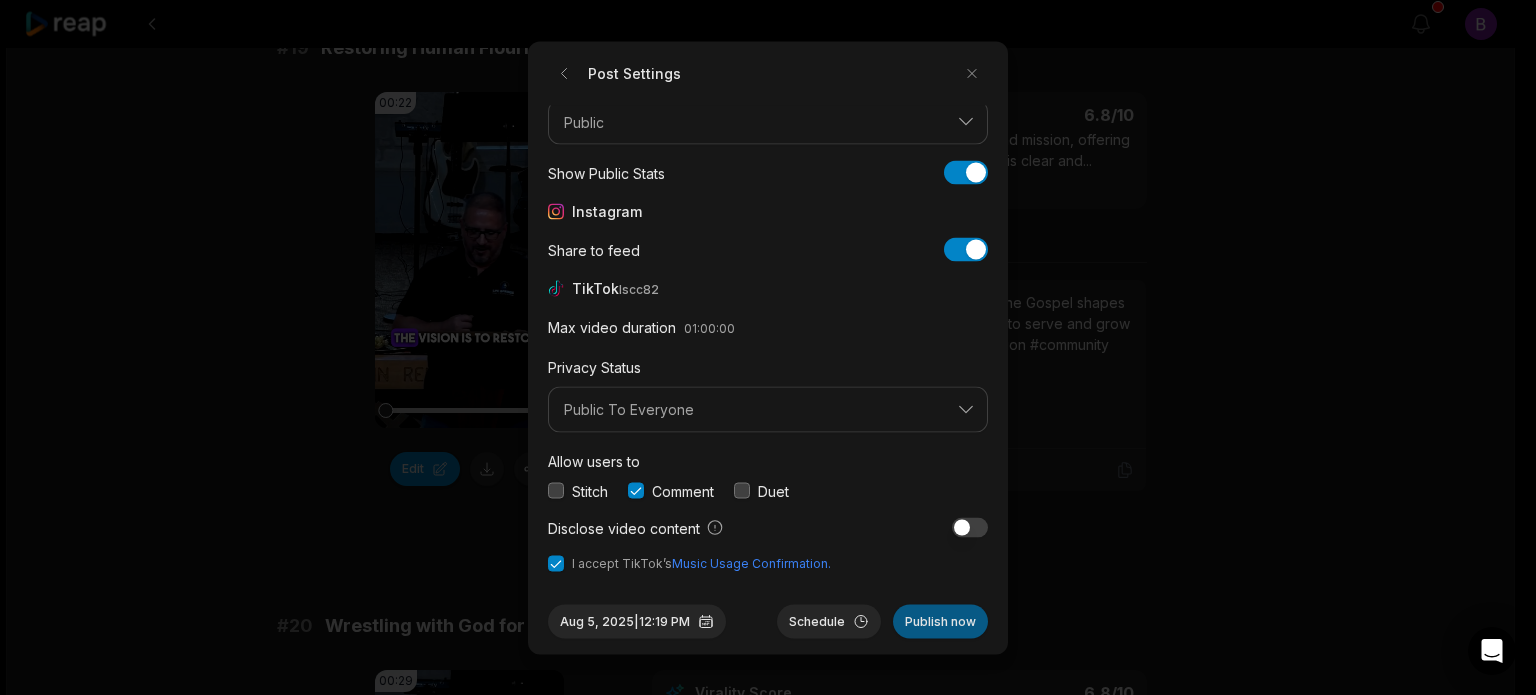 click on "Publish now" at bounding box center [940, 621] 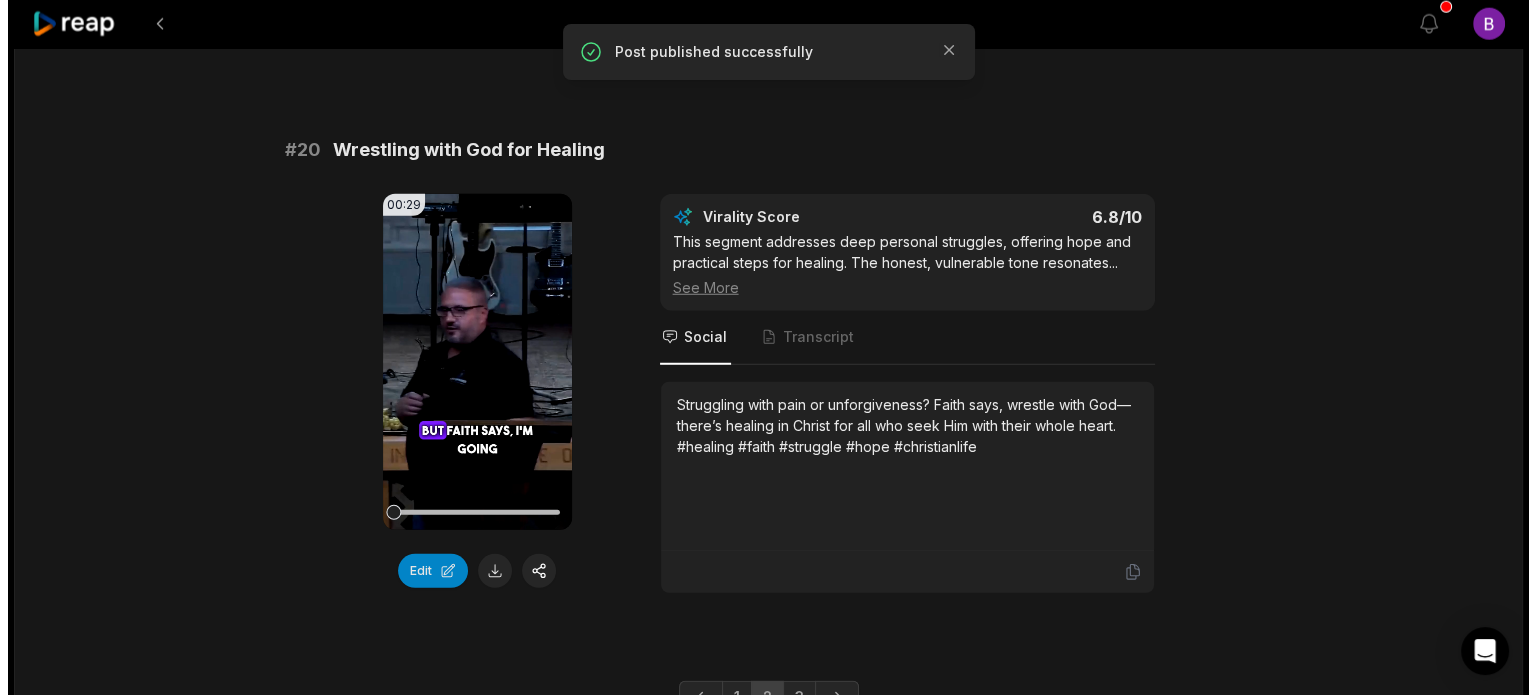 scroll, scrollTop: 5400, scrollLeft: 0, axis: vertical 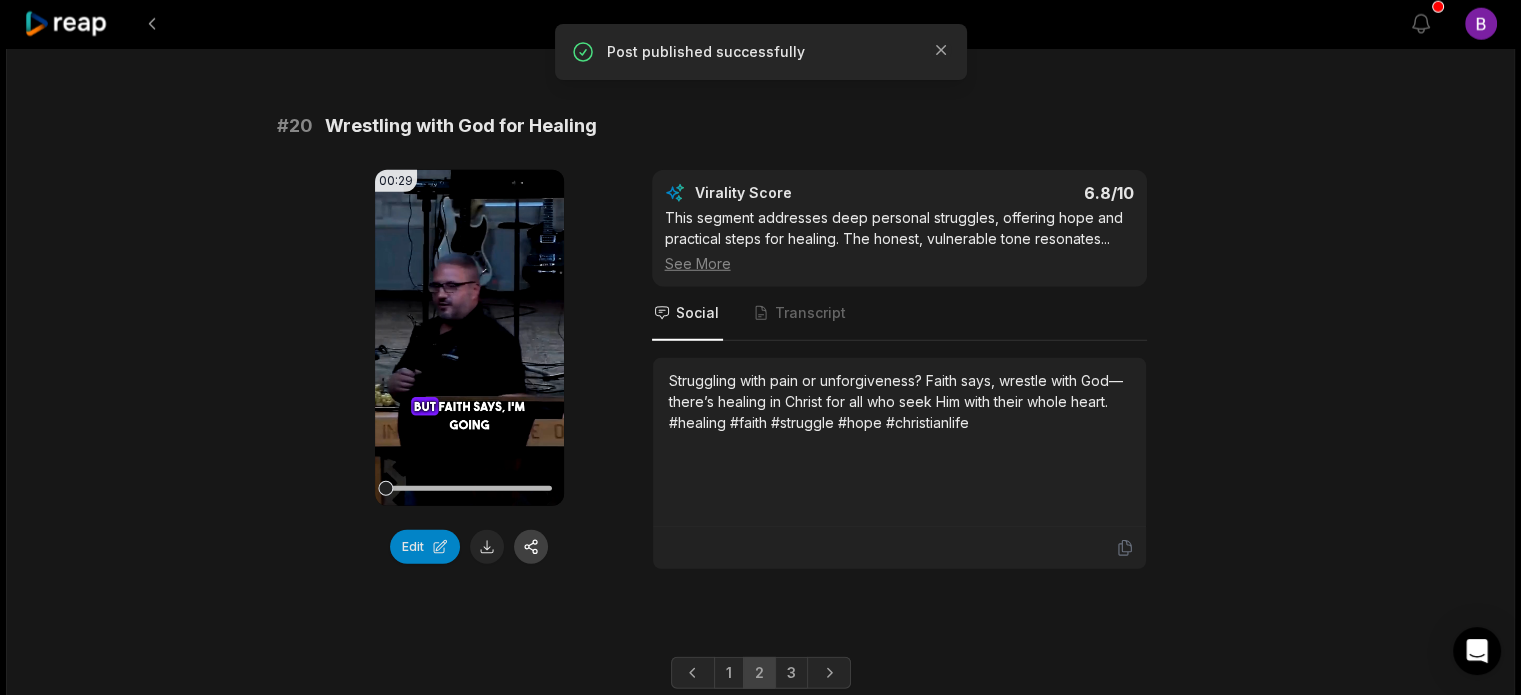 click at bounding box center (531, 547) 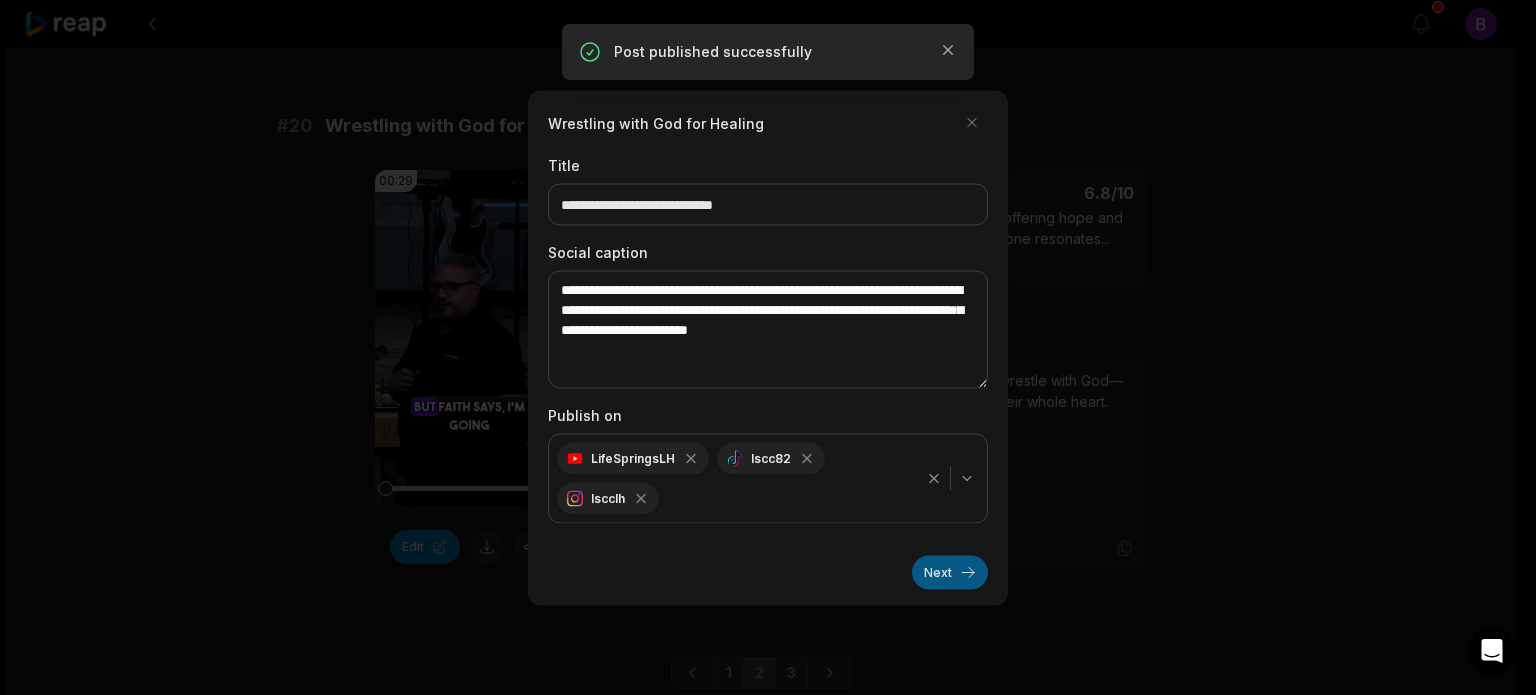 click on "Next" at bounding box center (950, 572) 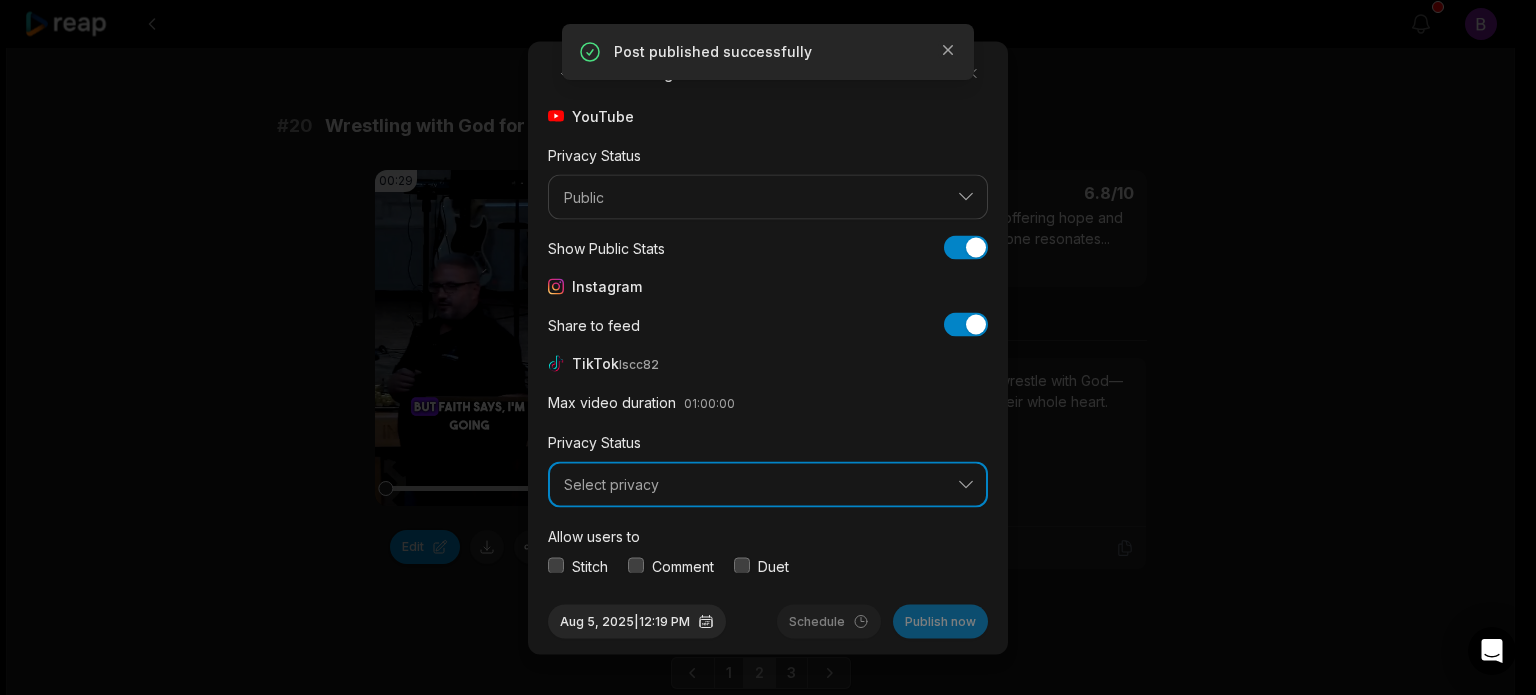 click on "Select privacy" at bounding box center (754, 485) 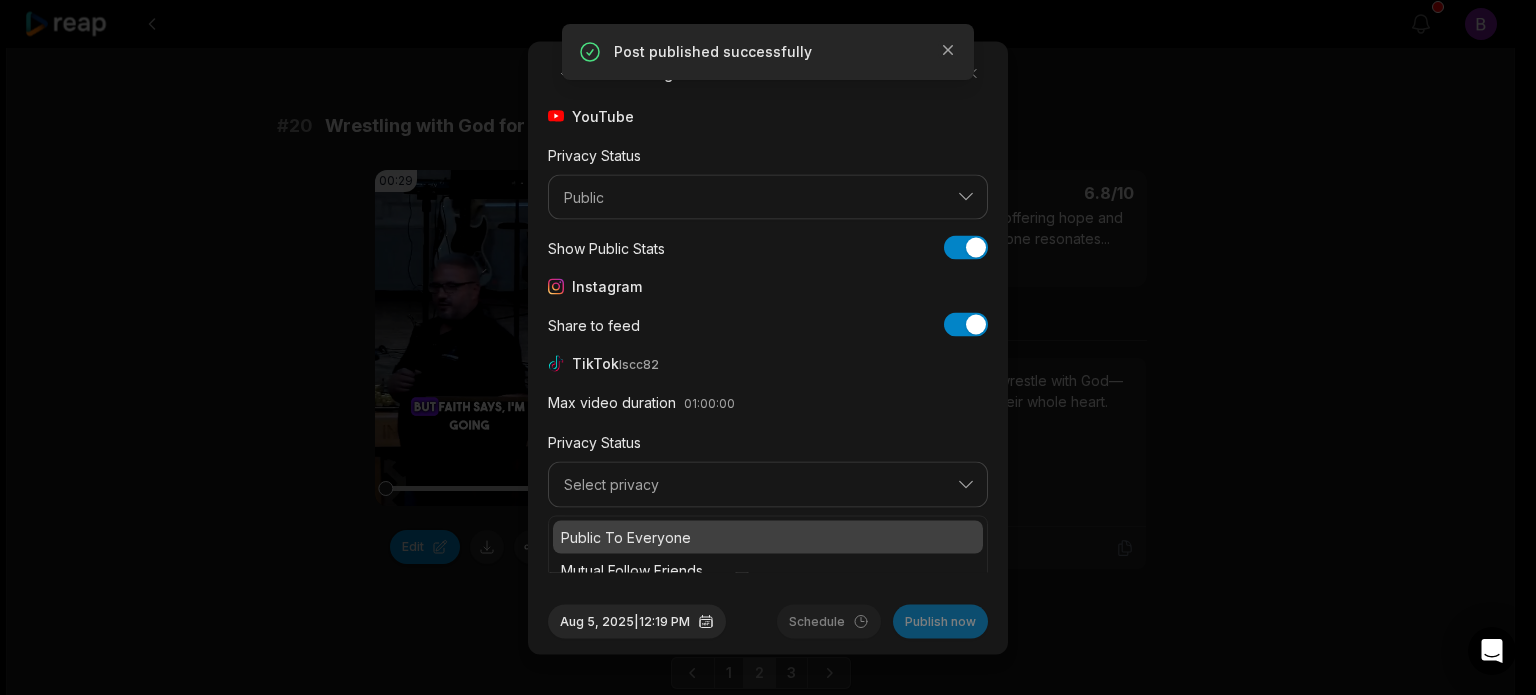 click on "Public To Everyone" at bounding box center [768, 536] 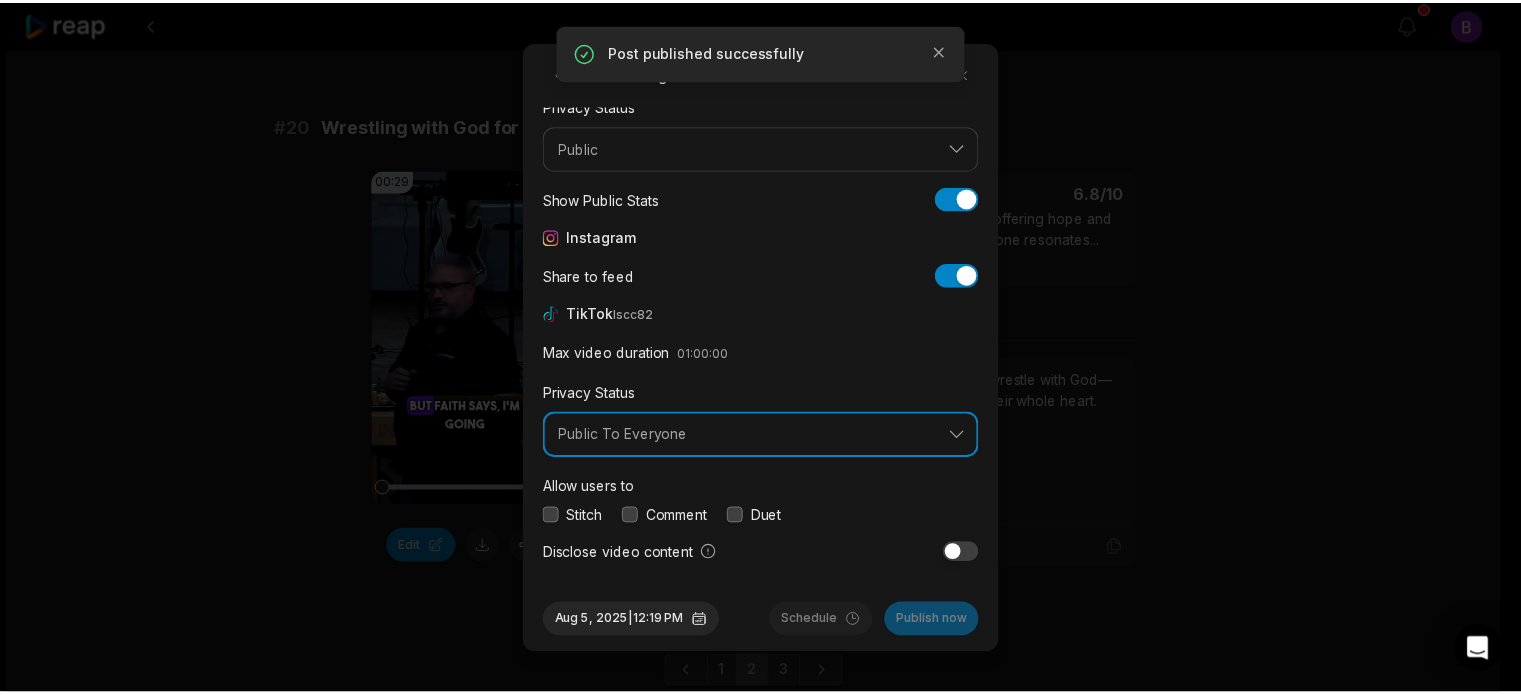 scroll, scrollTop: 75, scrollLeft: 0, axis: vertical 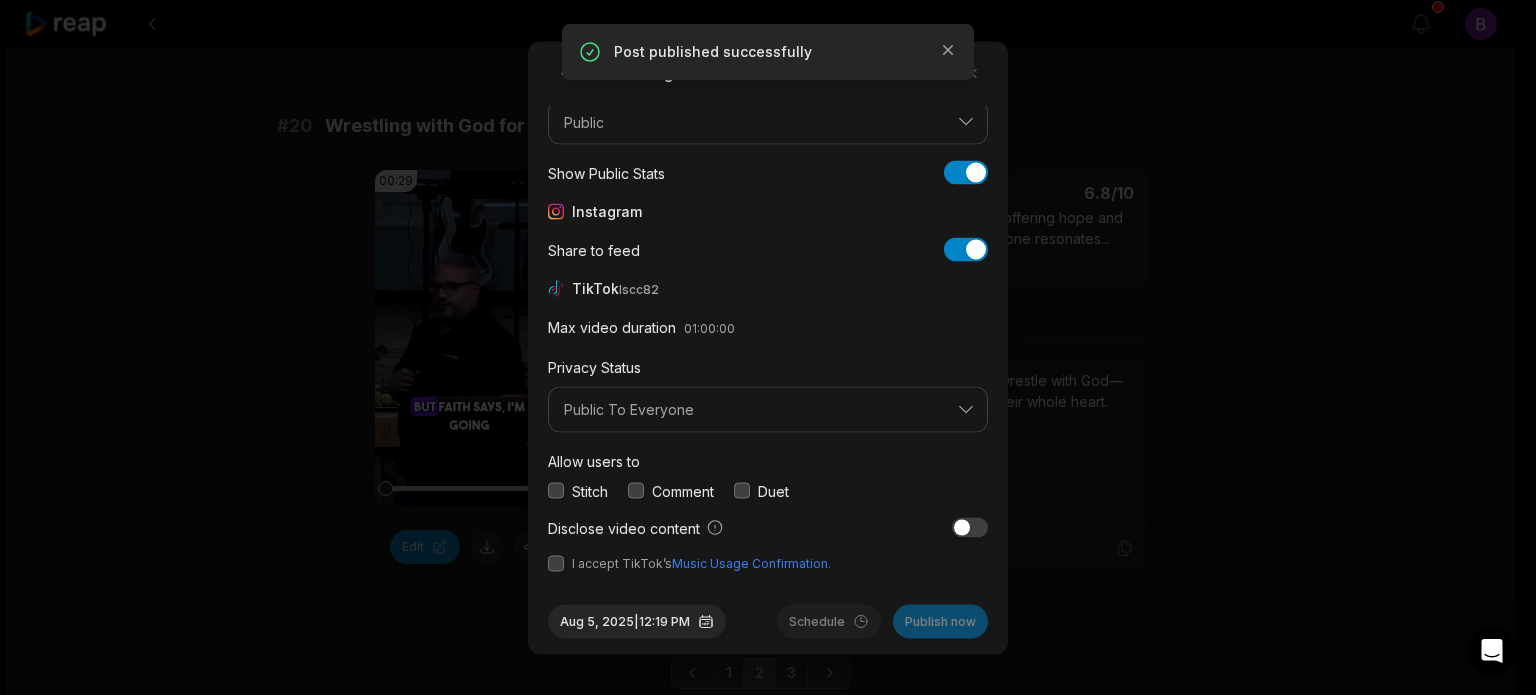 click at bounding box center [636, 491] 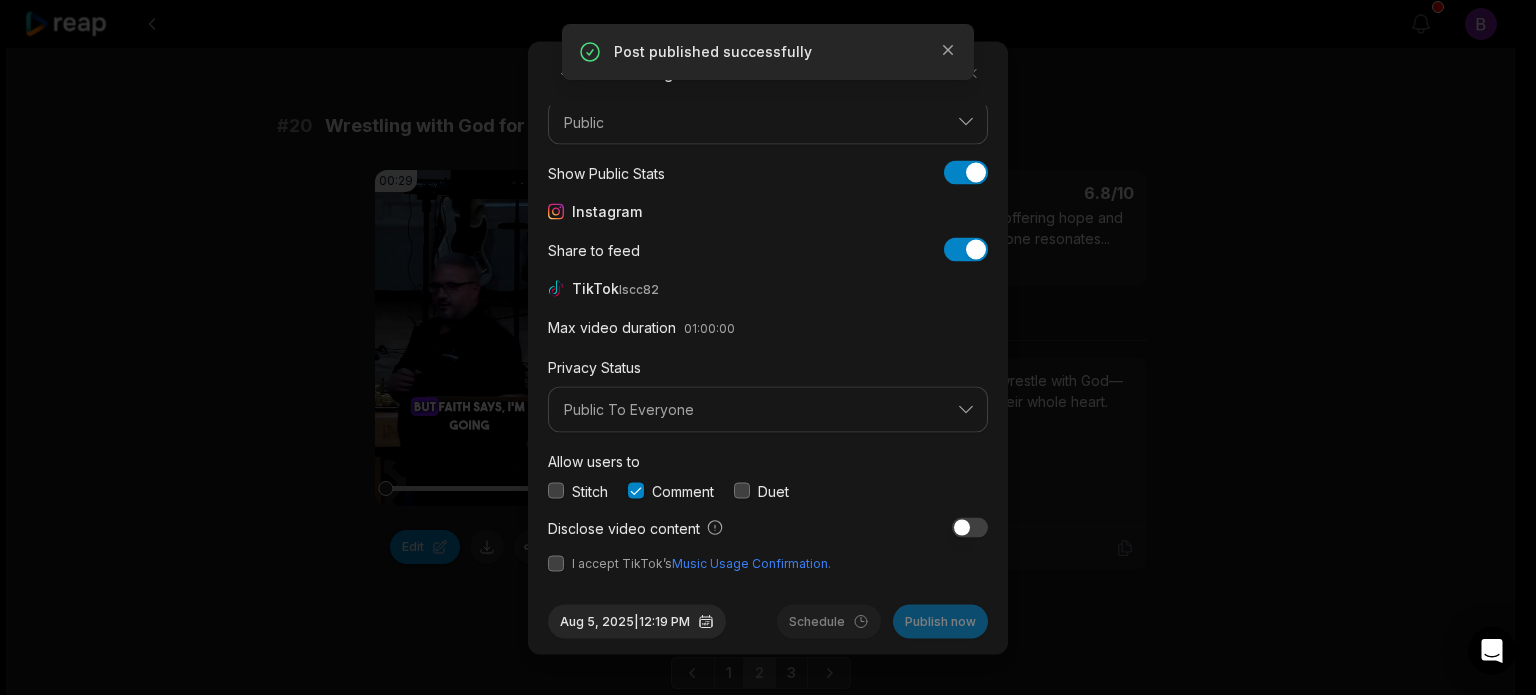 click on "I accept TikTok’s  Music Usage Confirmation." at bounding box center (768, 563) 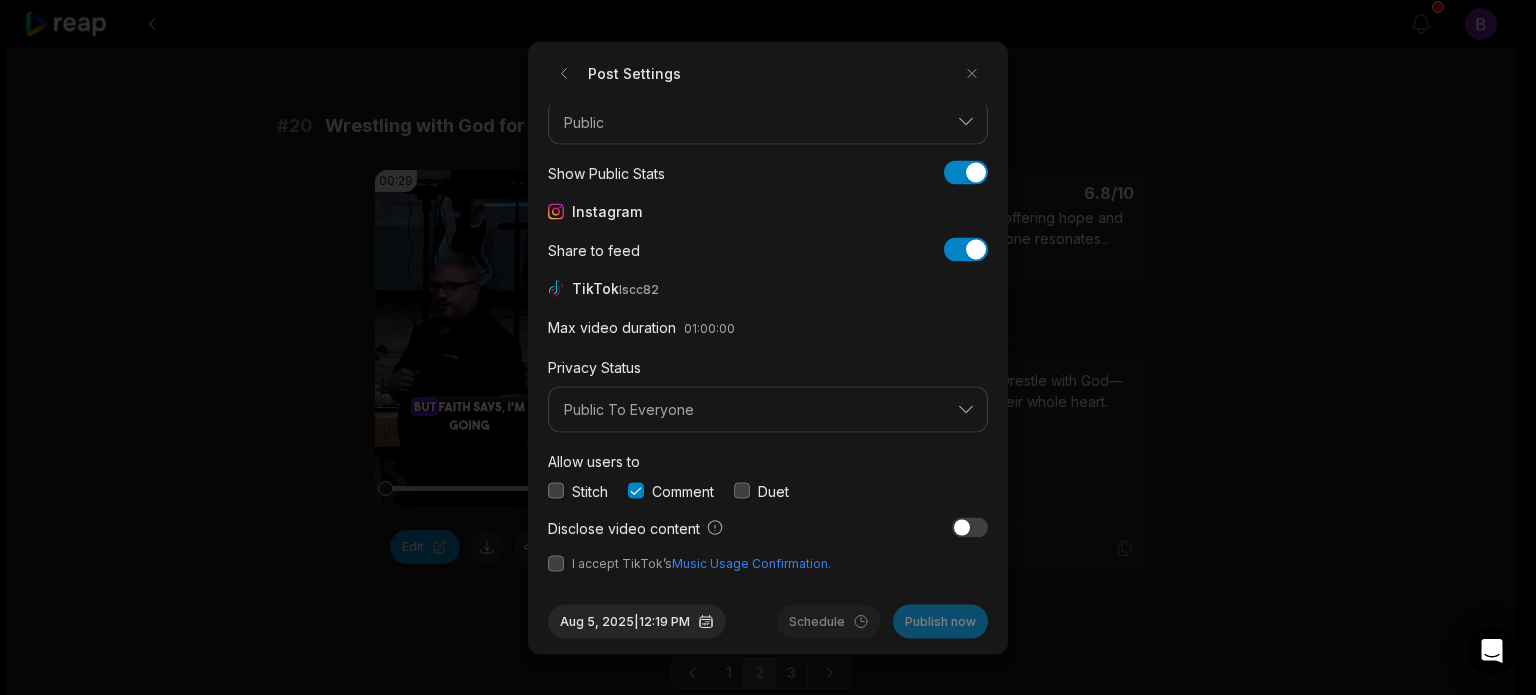 click at bounding box center (556, 563) 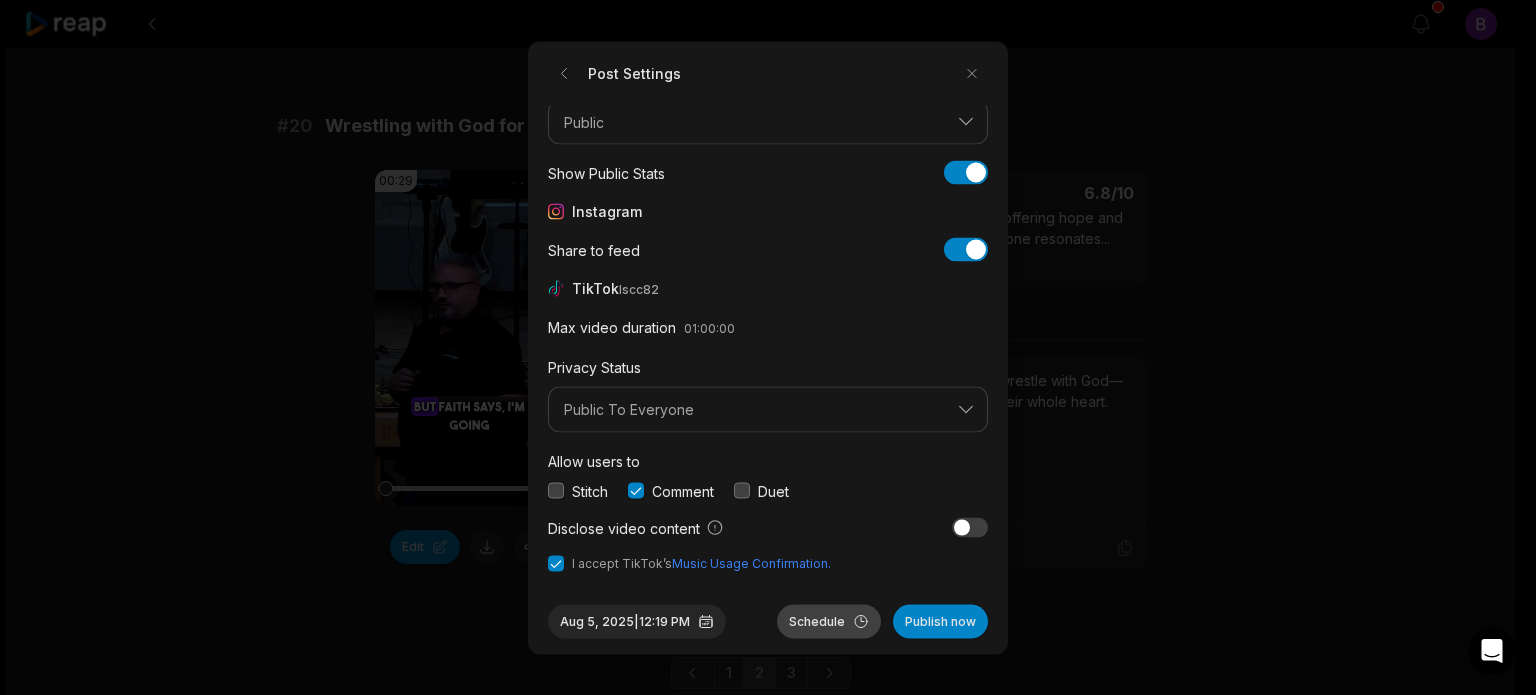 click on "Schedule" at bounding box center [829, 621] 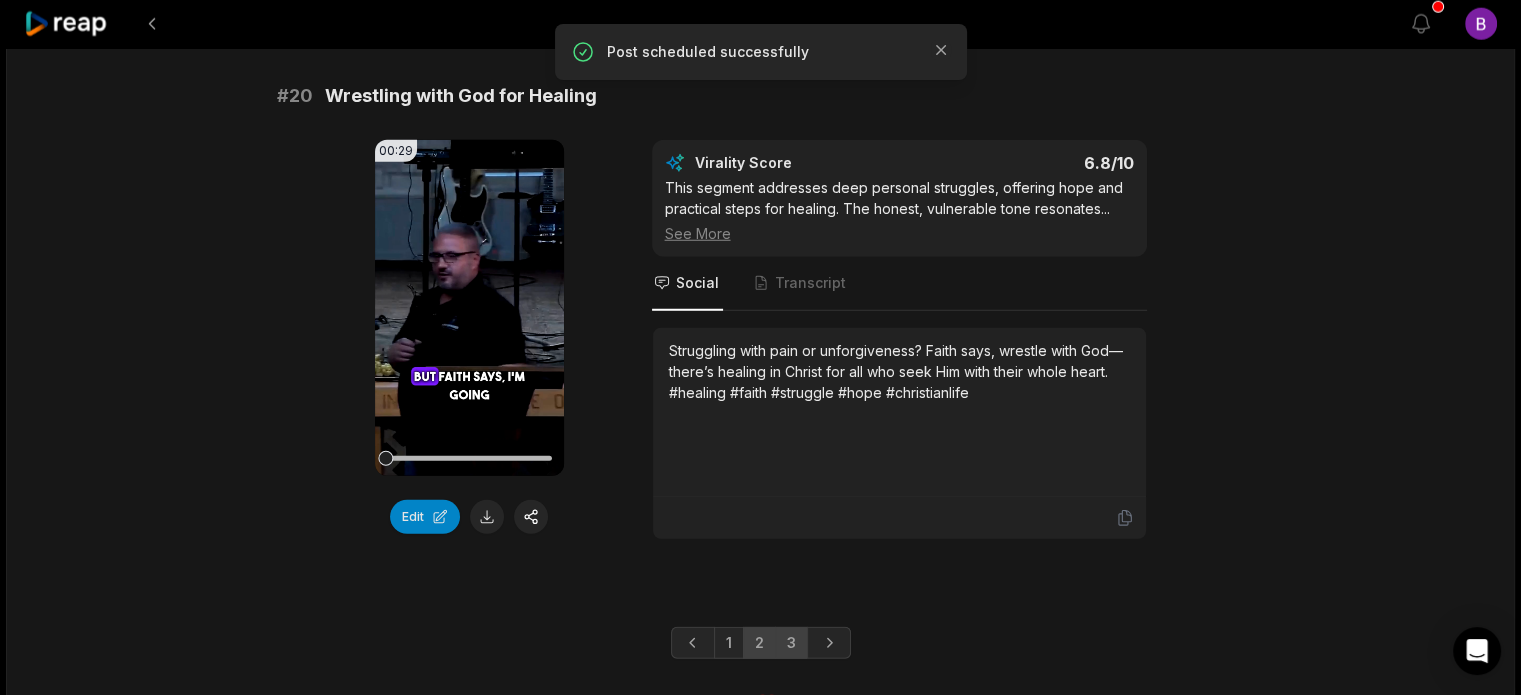scroll, scrollTop: 5460, scrollLeft: 0, axis: vertical 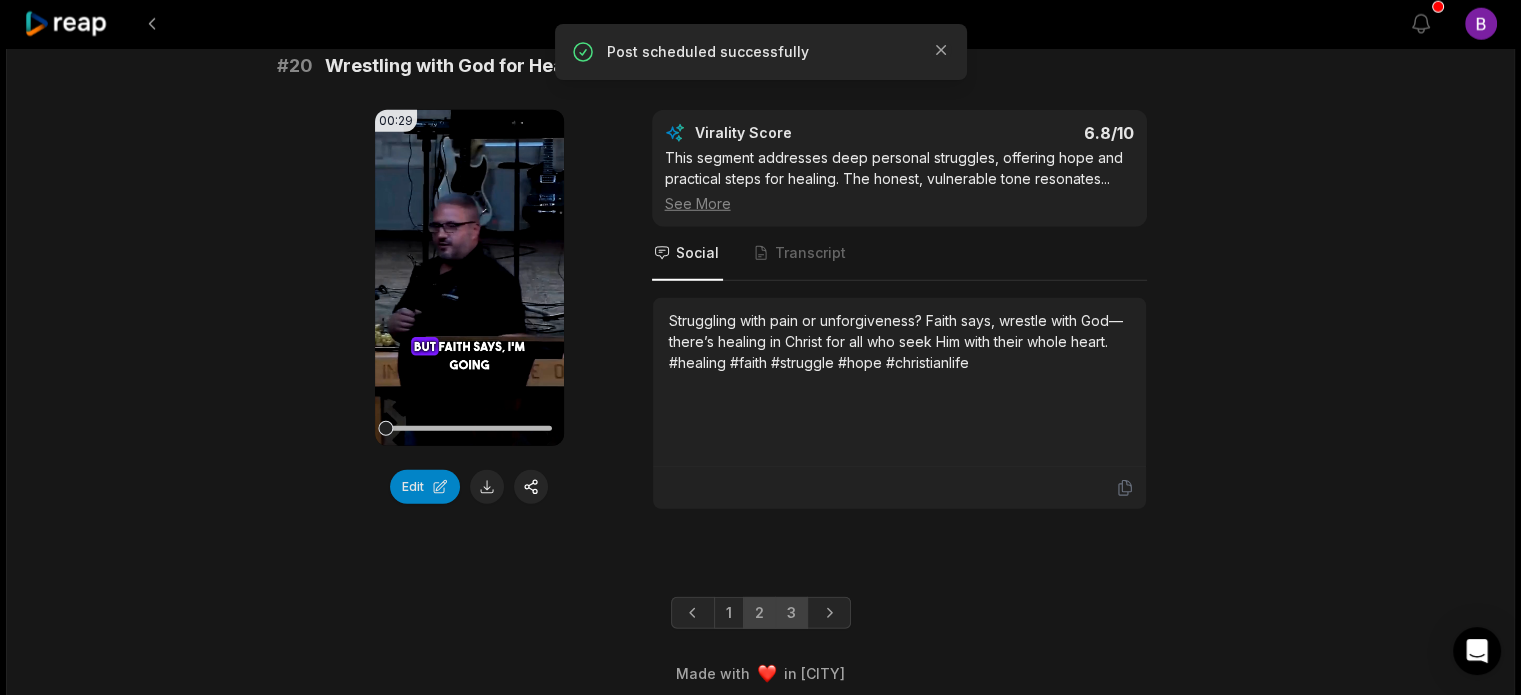 click on "3" at bounding box center (791, 613) 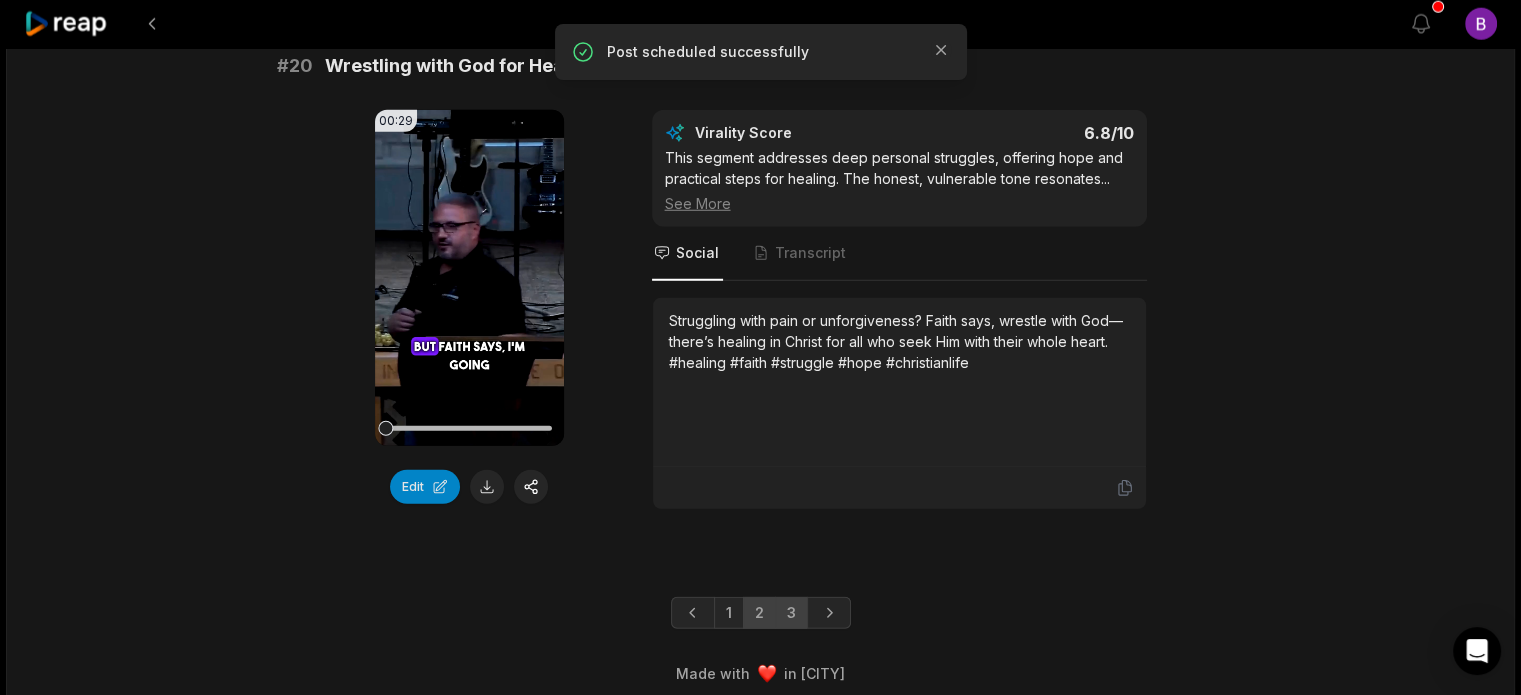 scroll, scrollTop: 0, scrollLeft: 0, axis: both 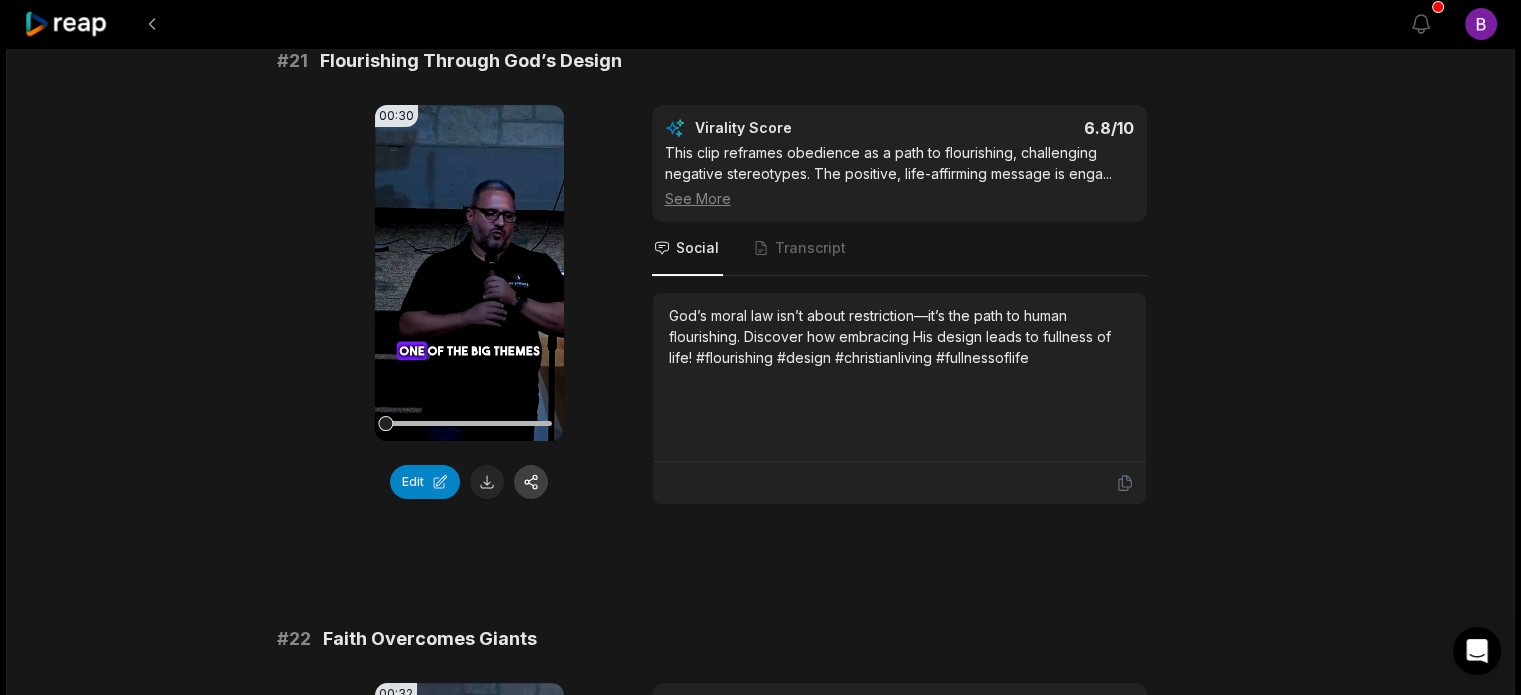 click at bounding box center [531, 482] 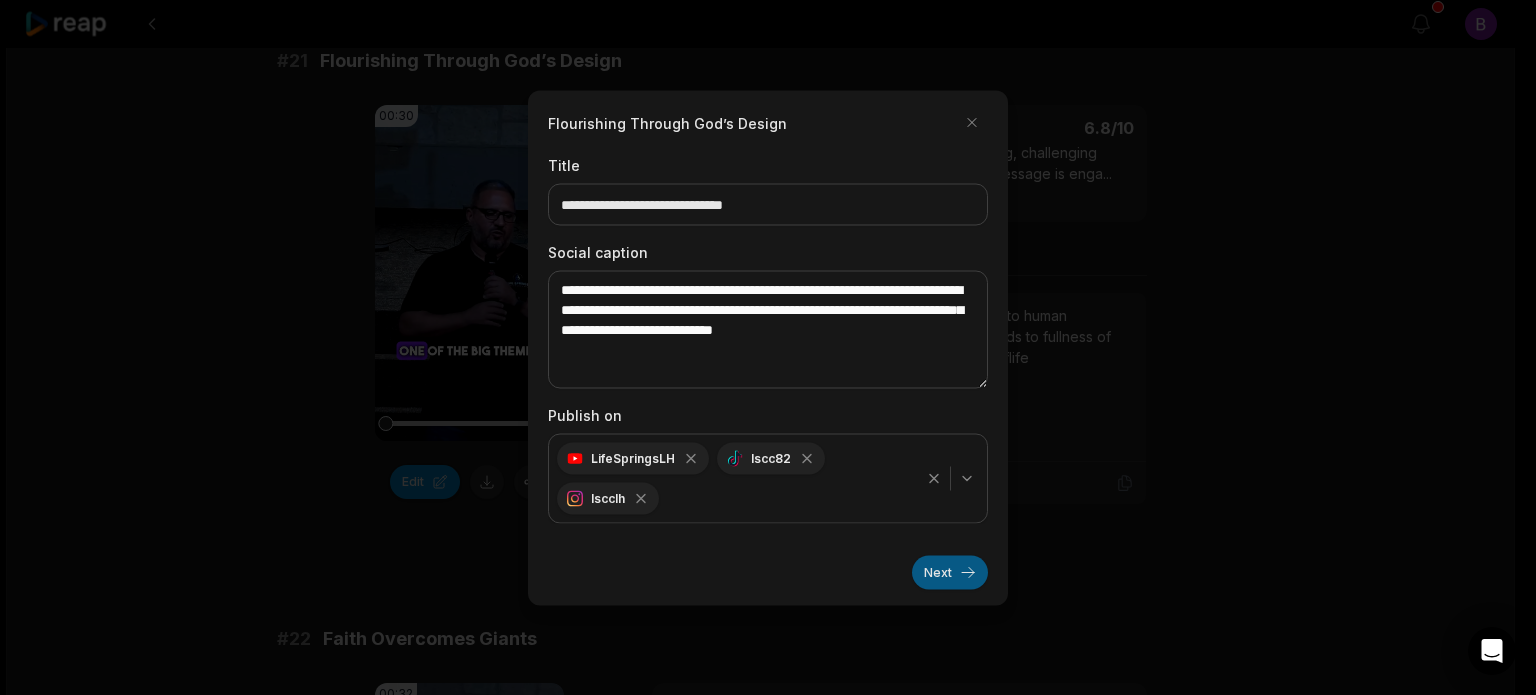 click on "Next" at bounding box center (950, 572) 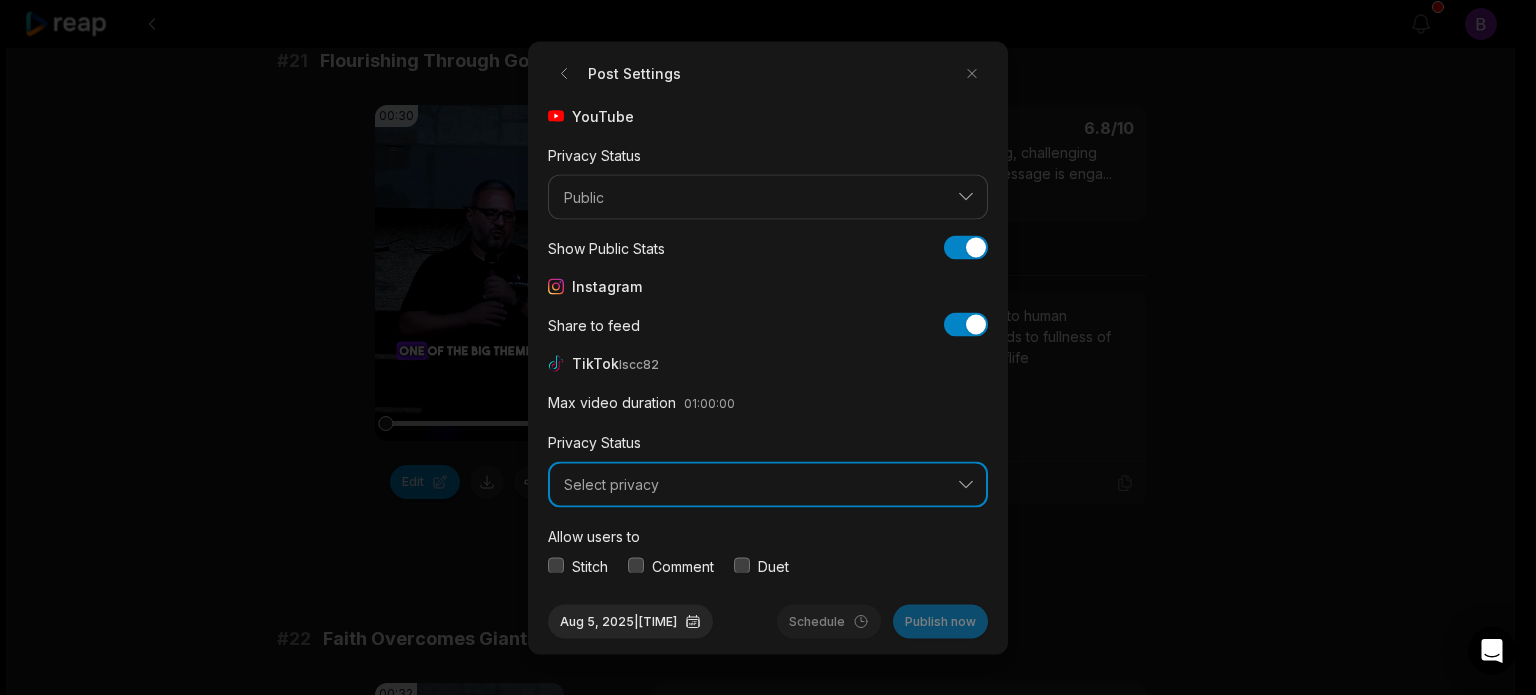 click on "Select privacy" at bounding box center (754, 485) 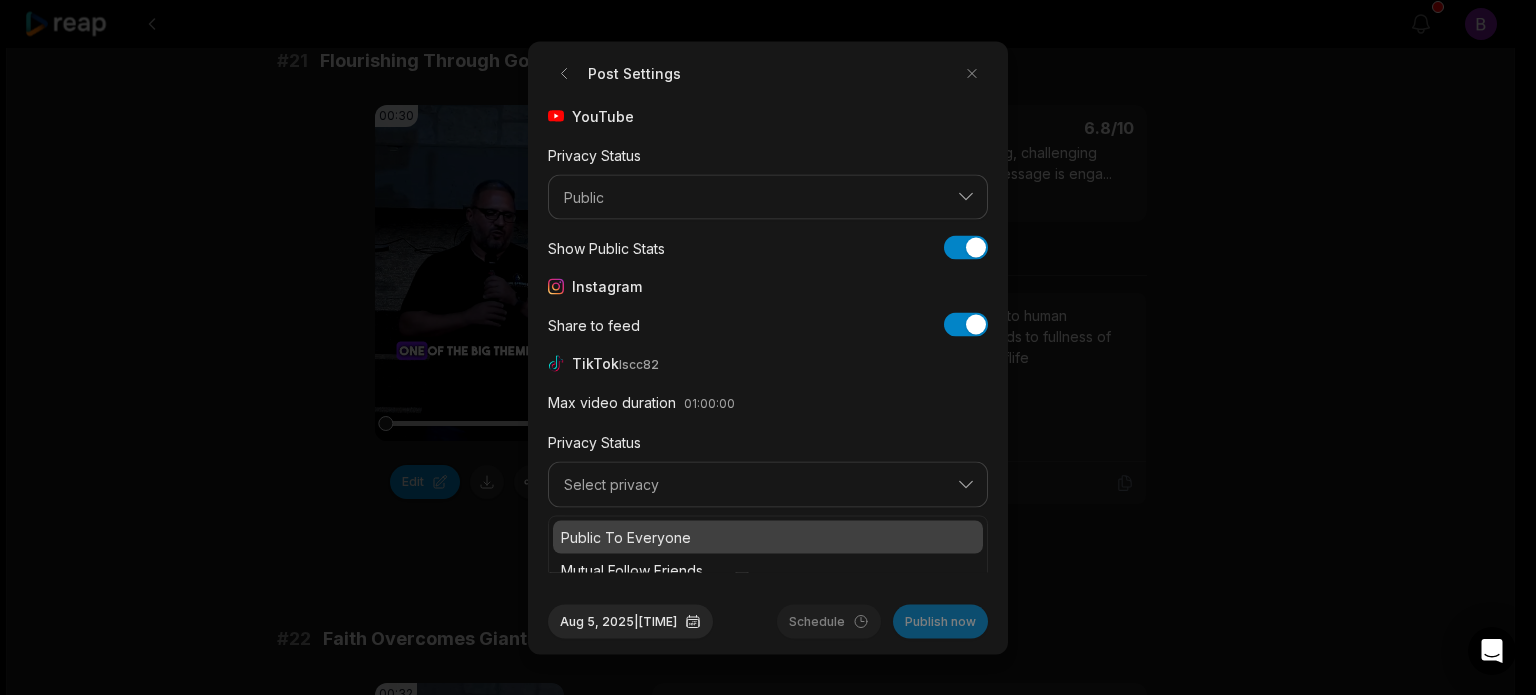 click on "Public To Everyone" at bounding box center (768, 536) 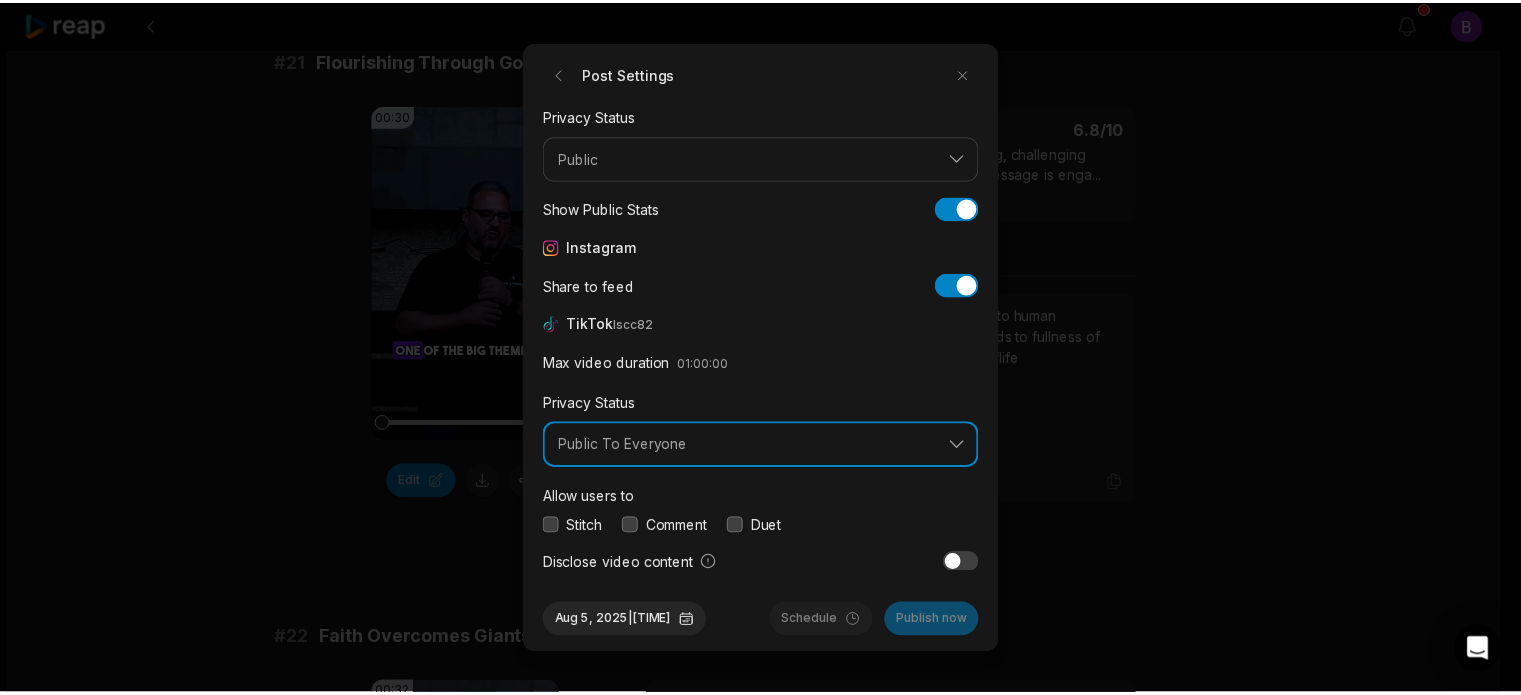 scroll, scrollTop: 75, scrollLeft: 0, axis: vertical 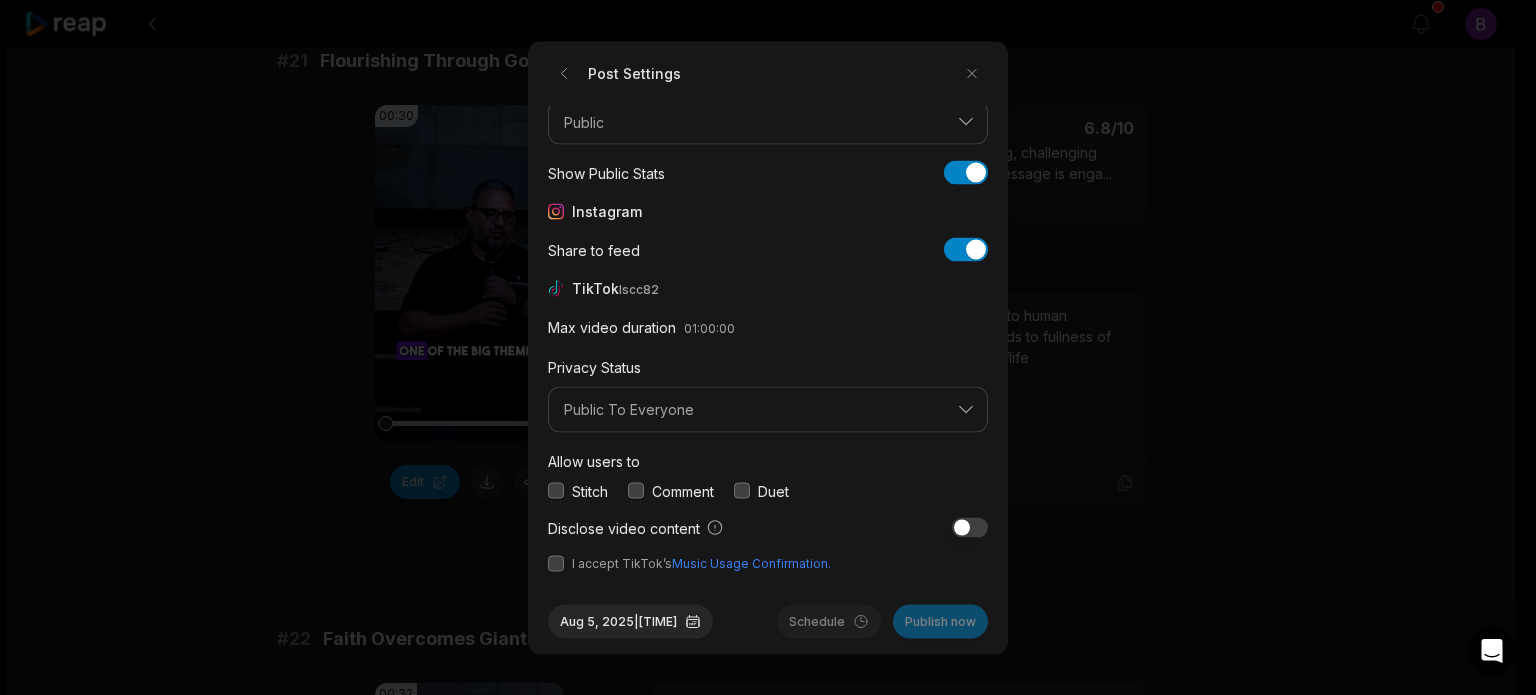 click on "Comment" at bounding box center [683, 490] 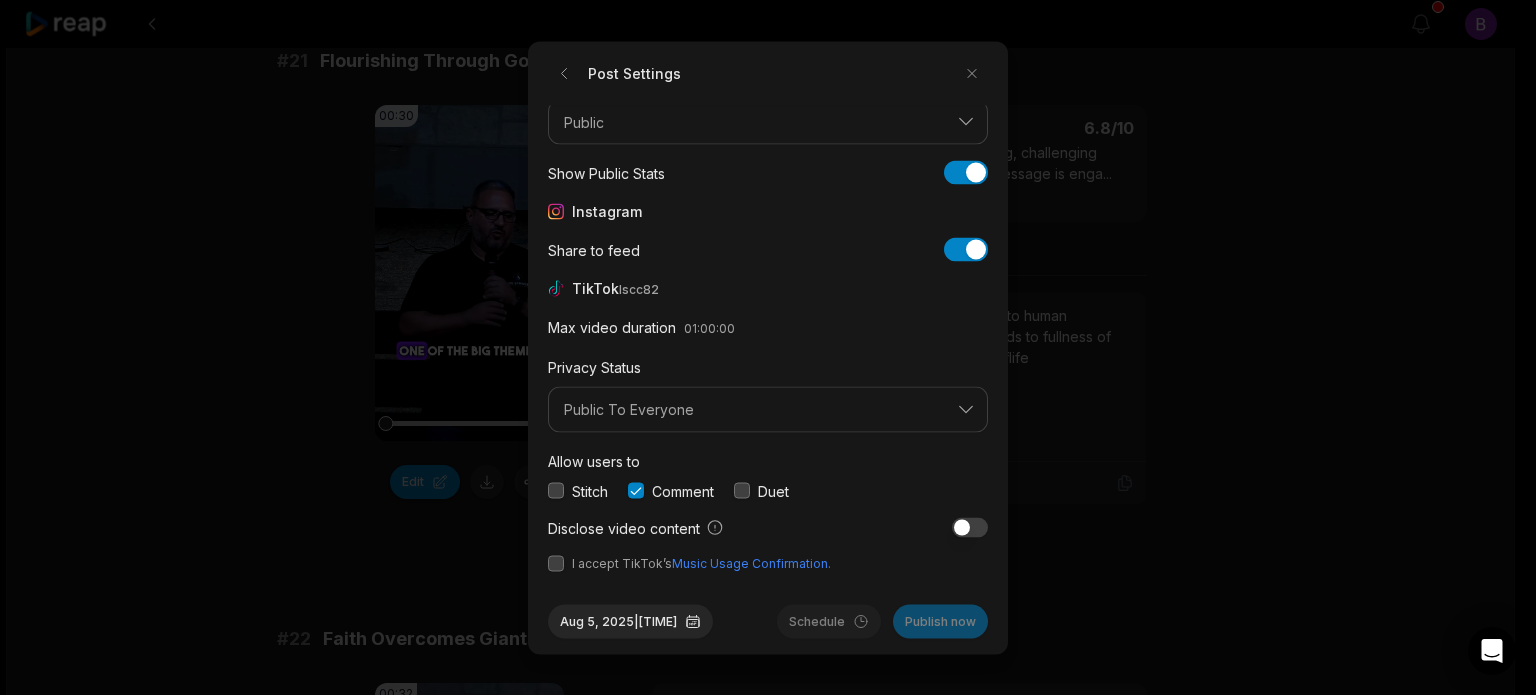 click at bounding box center [556, 563] 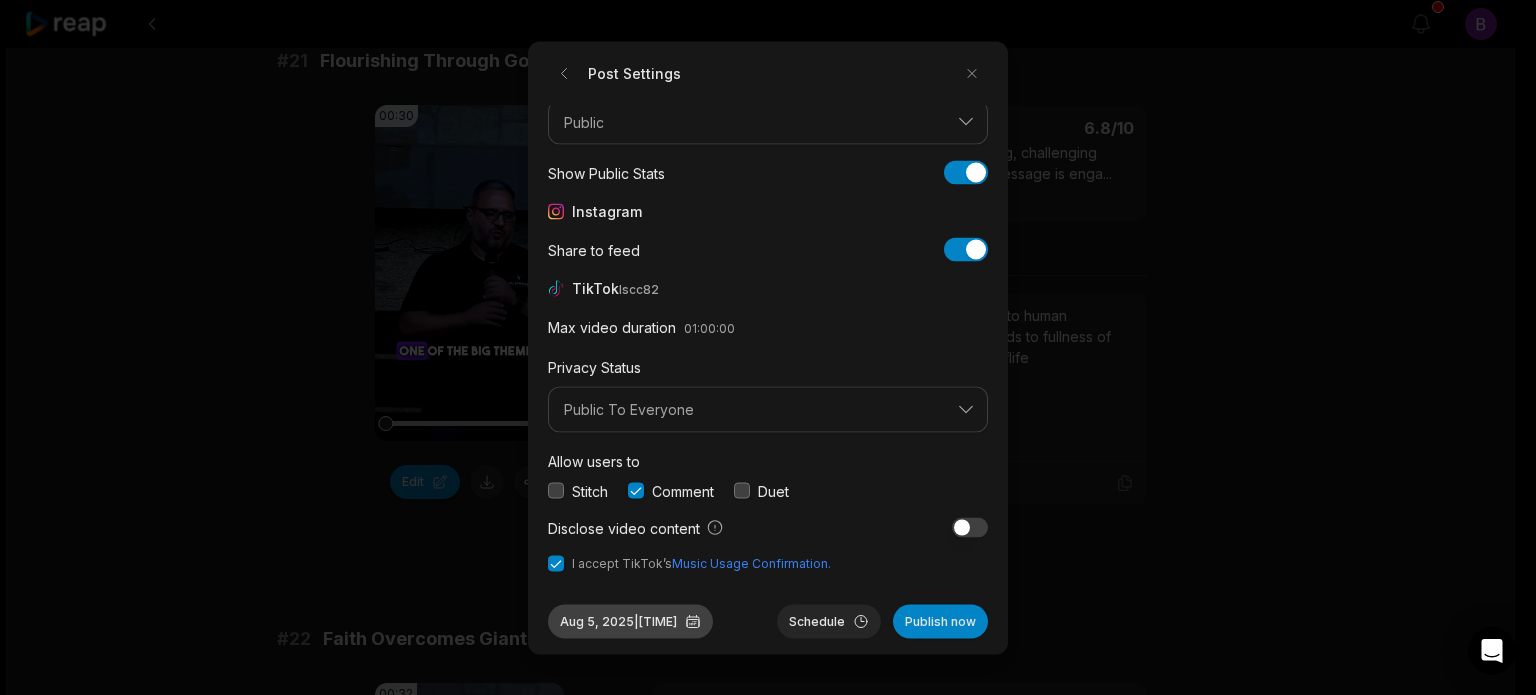 click on "[DATE]  |  [TIME]" at bounding box center (630, 621) 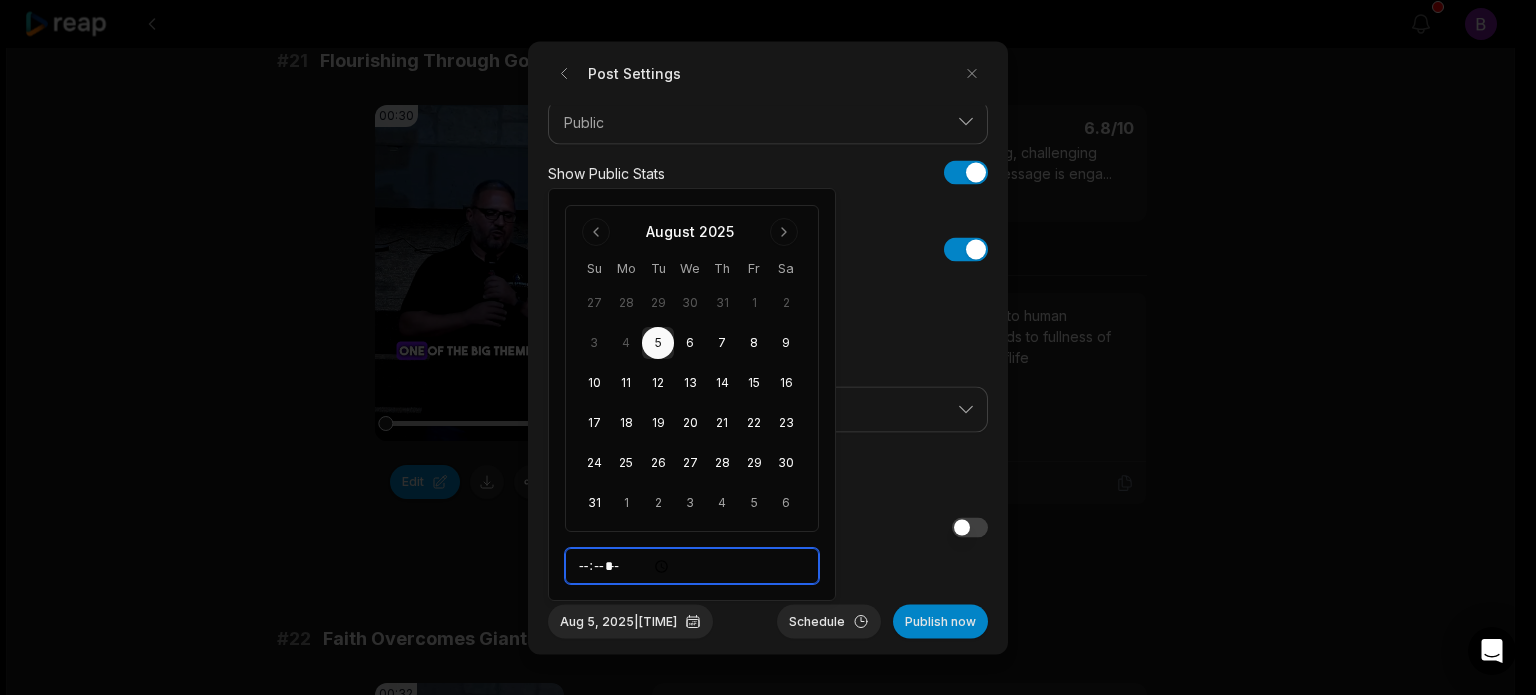 click on "*****" at bounding box center [692, 566] 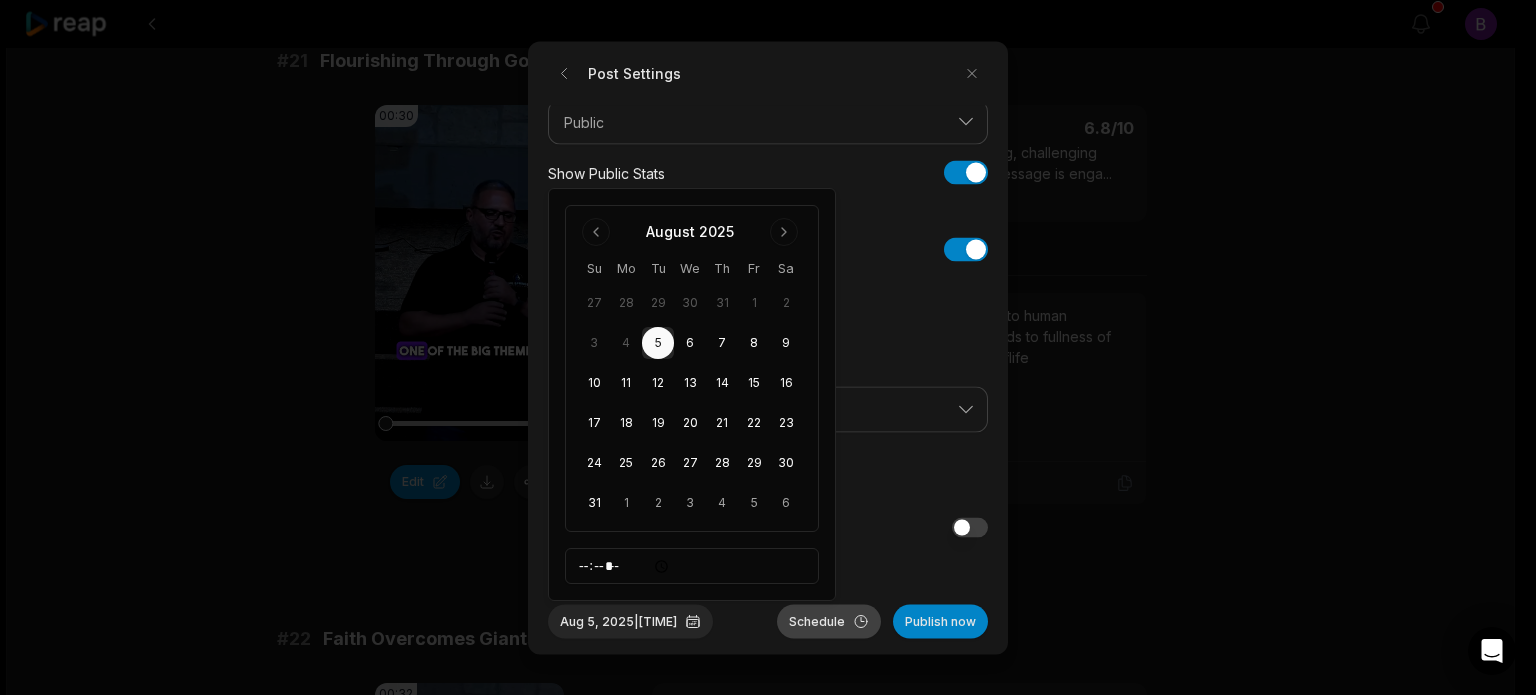 click on "Schedule" at bounding box center (829, 621) 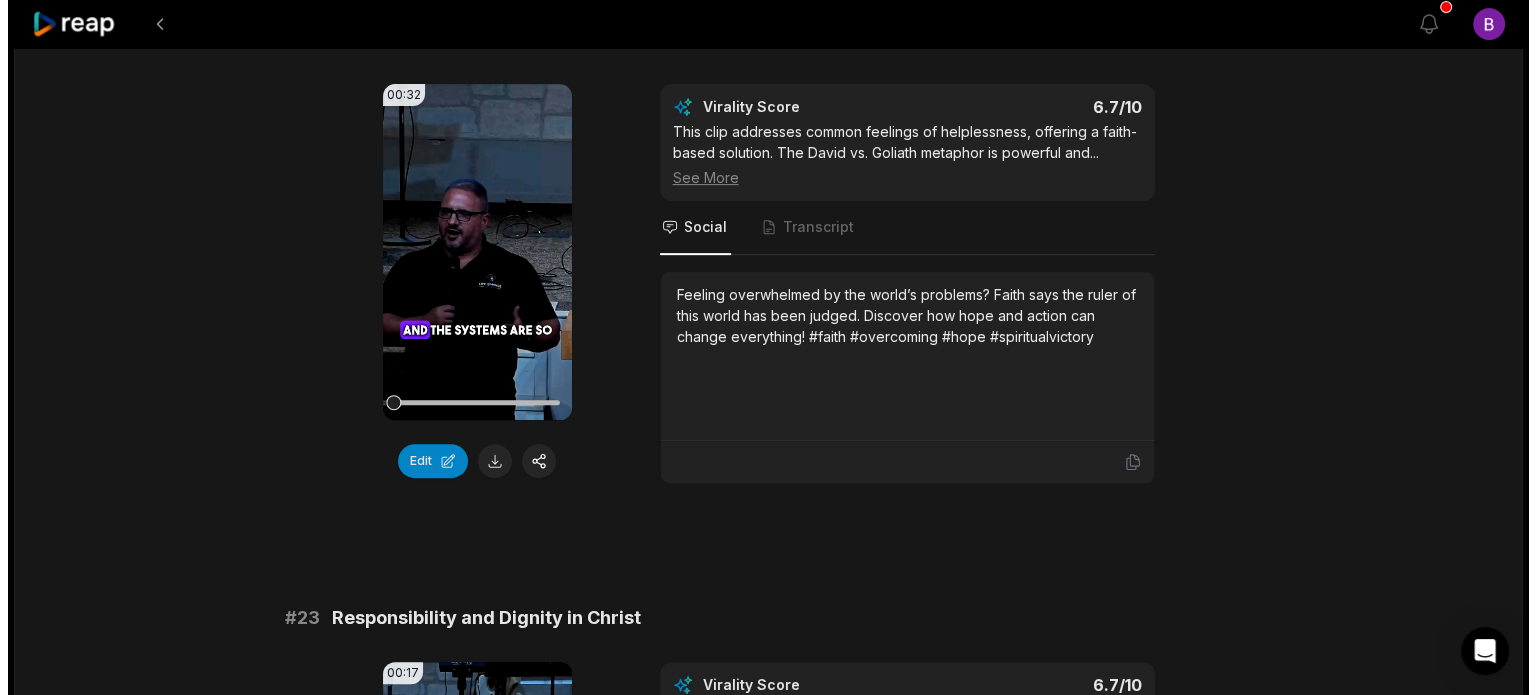 scroll, scrollTop: 800, scrollLeft: 0, axis: vertical 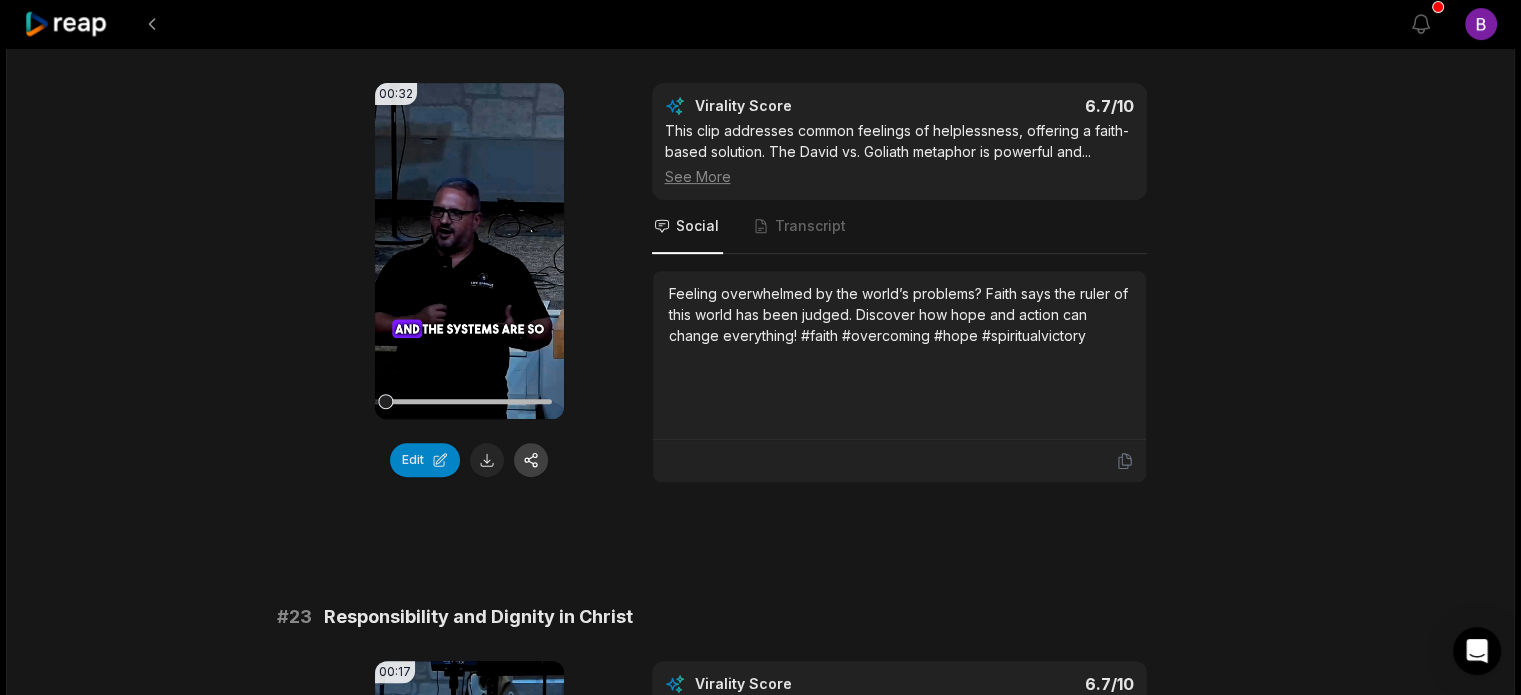 click at bounding box center [531, 460] 